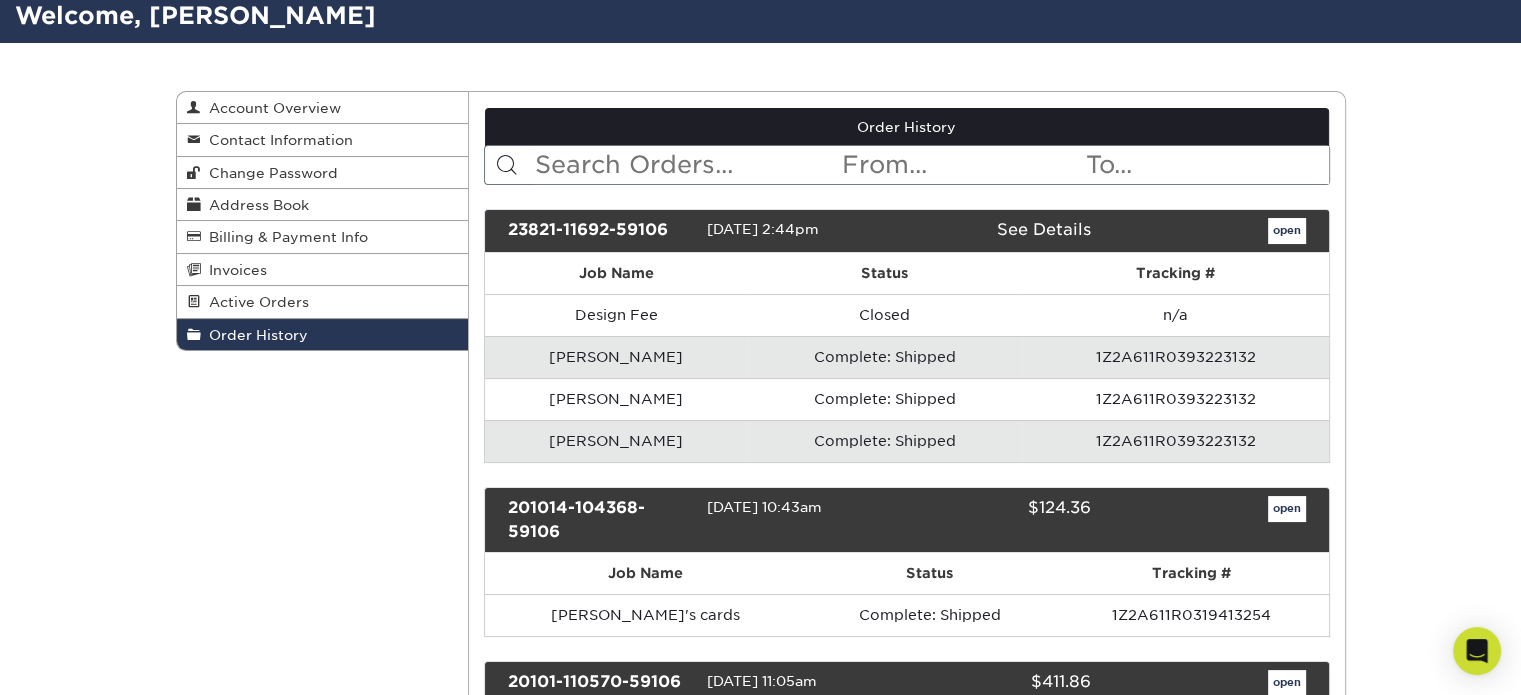 scroll, scrollTop: 200, scrollLeft: 0, axis: vertical 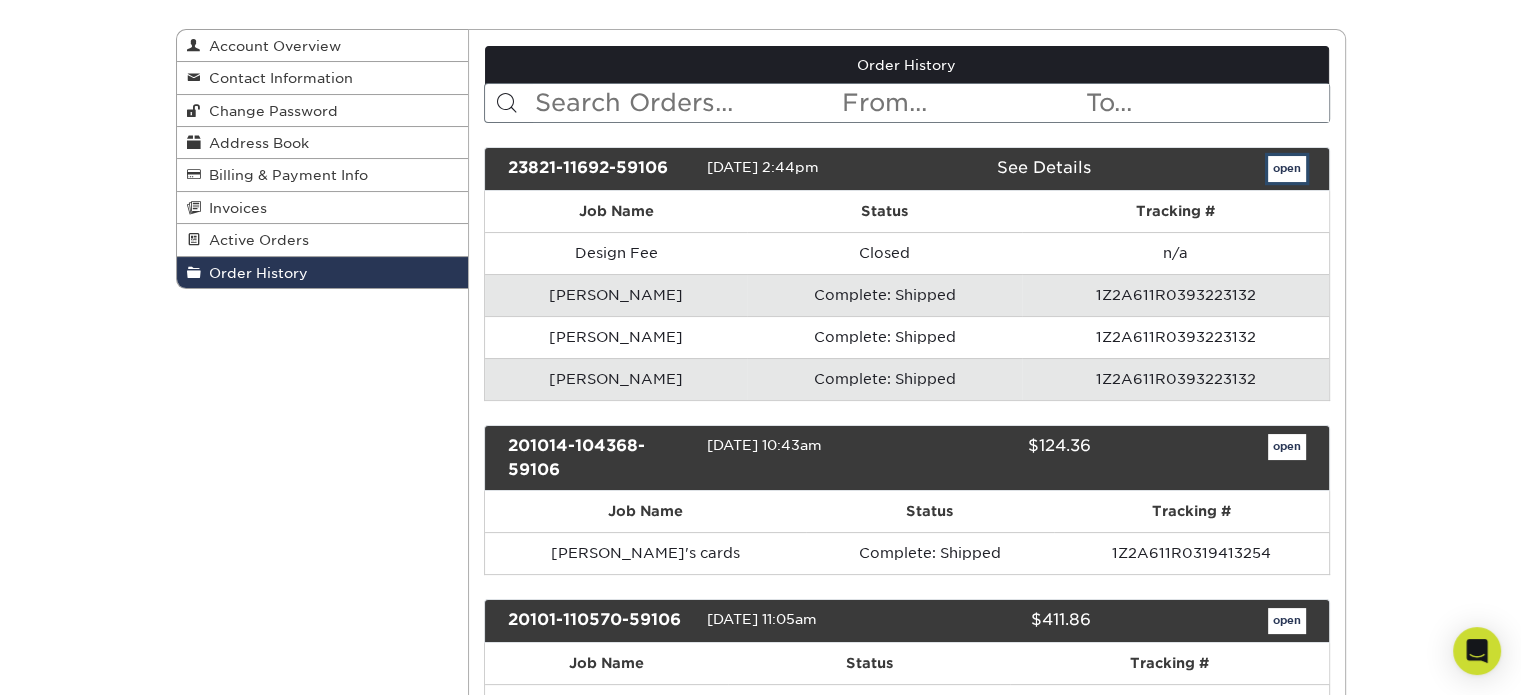 click on "open" at bounding box center [1287, 169] 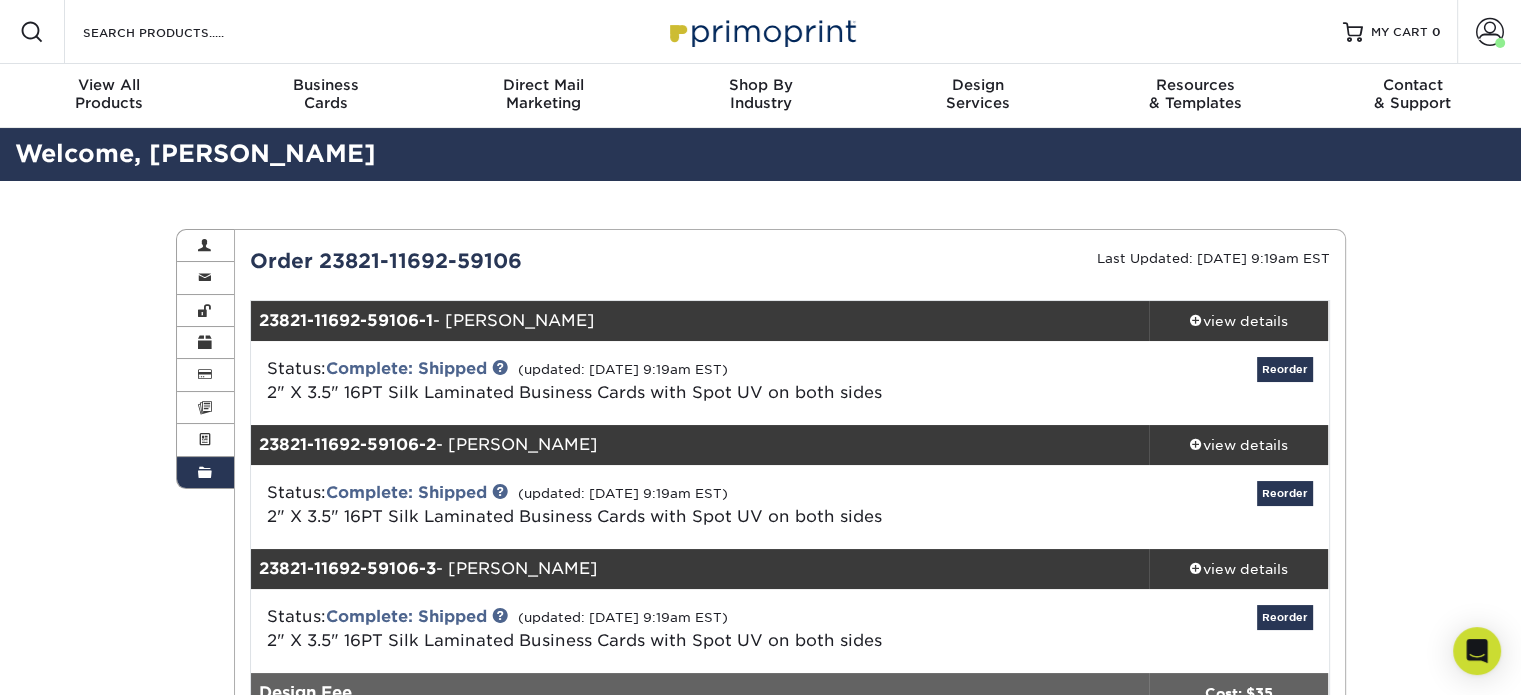 scroll, scrollTop: 200, scrollLeft: 0, axis: vertical 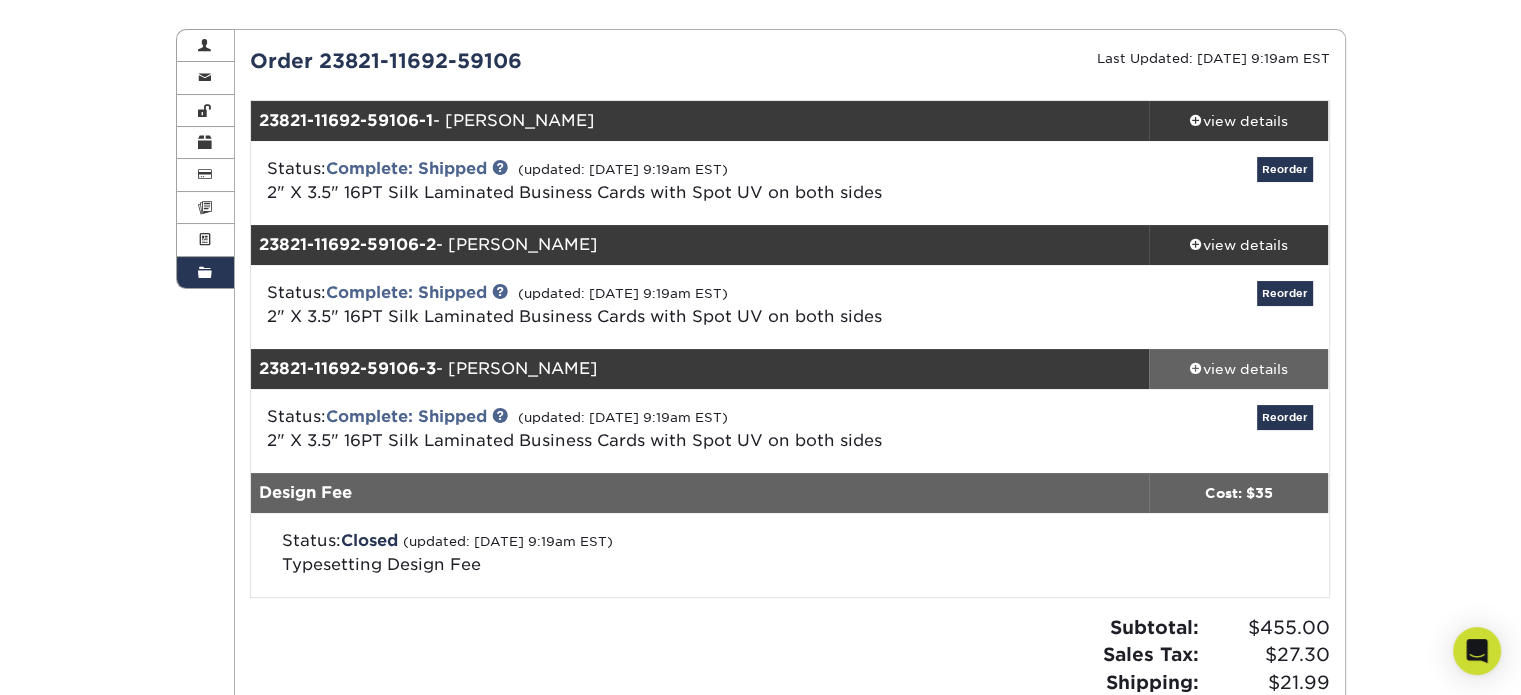 click on "view details" at bounding box center [1239, 369] 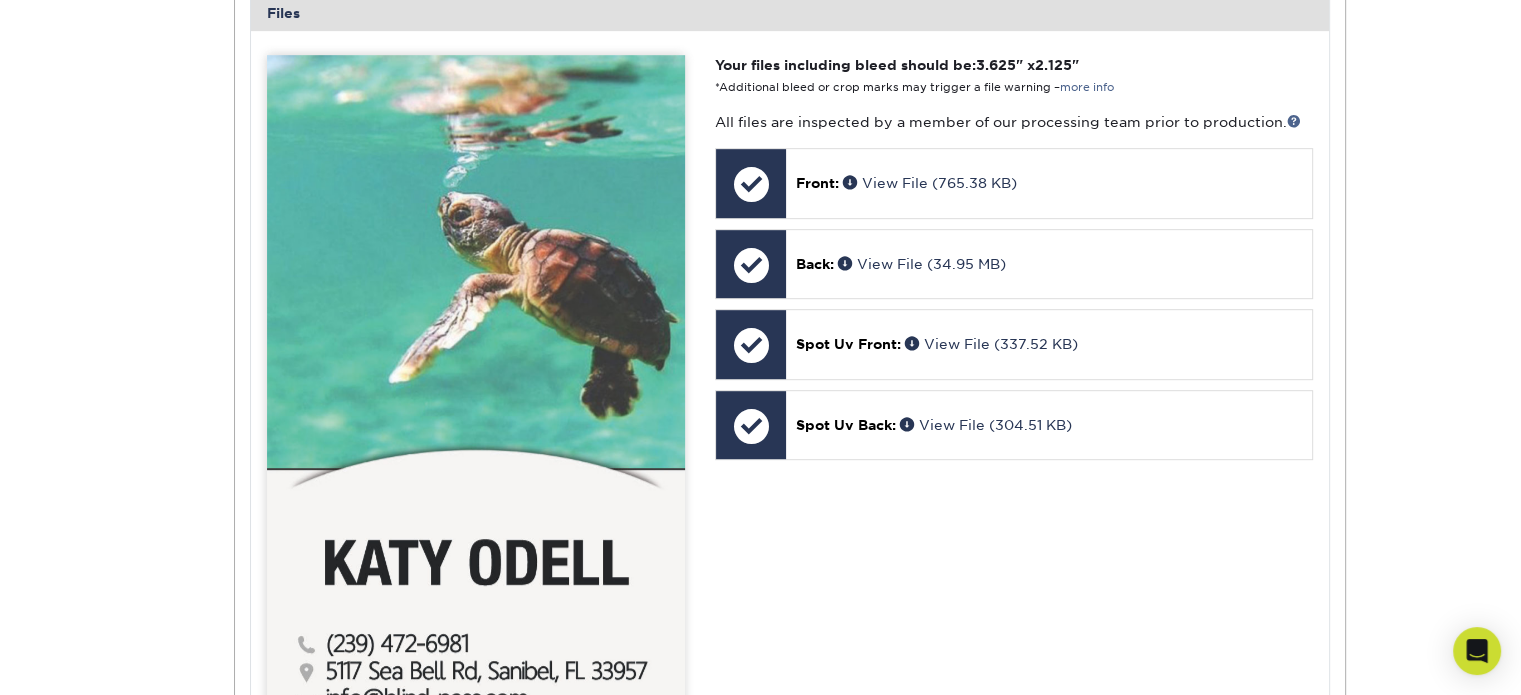 scroll, scrollTop: 1200, scrollLeft: 0, axis: vertical 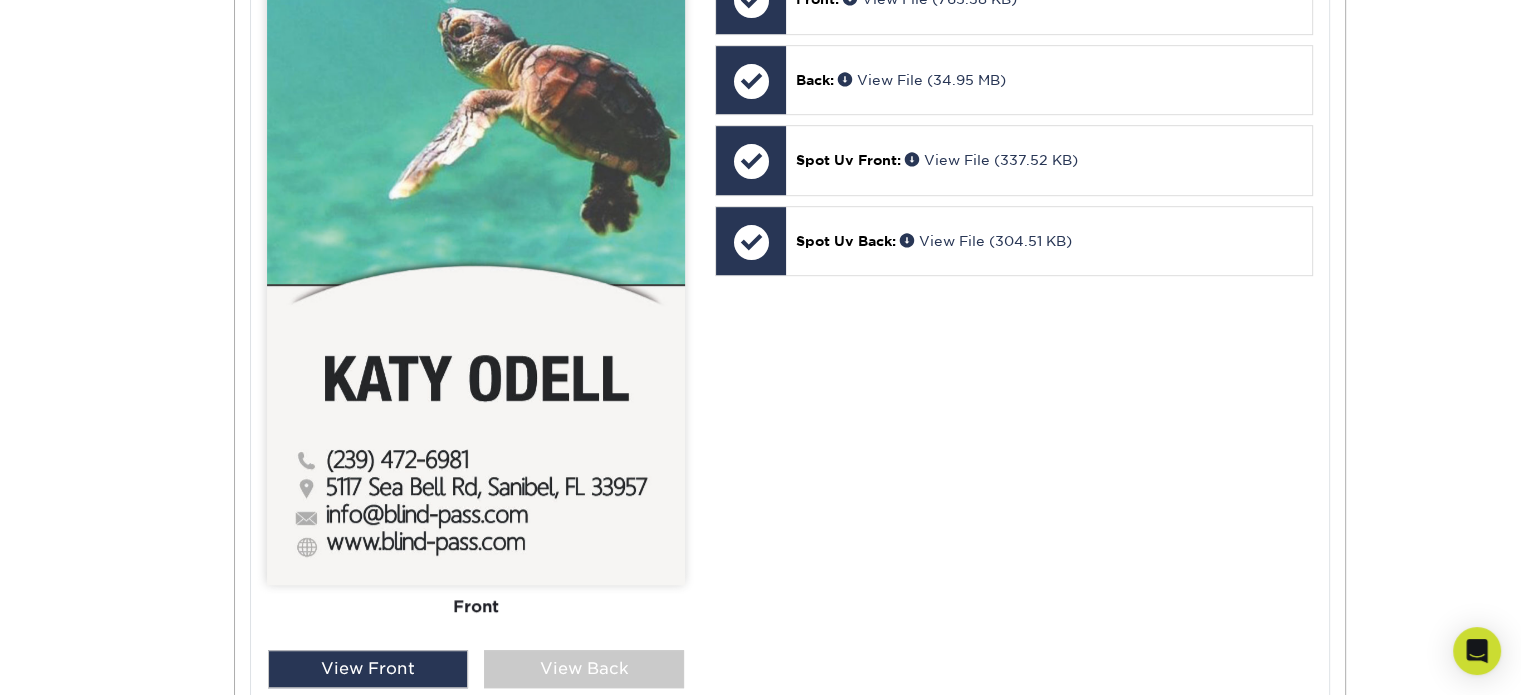 click at bounding box center (476, 228) 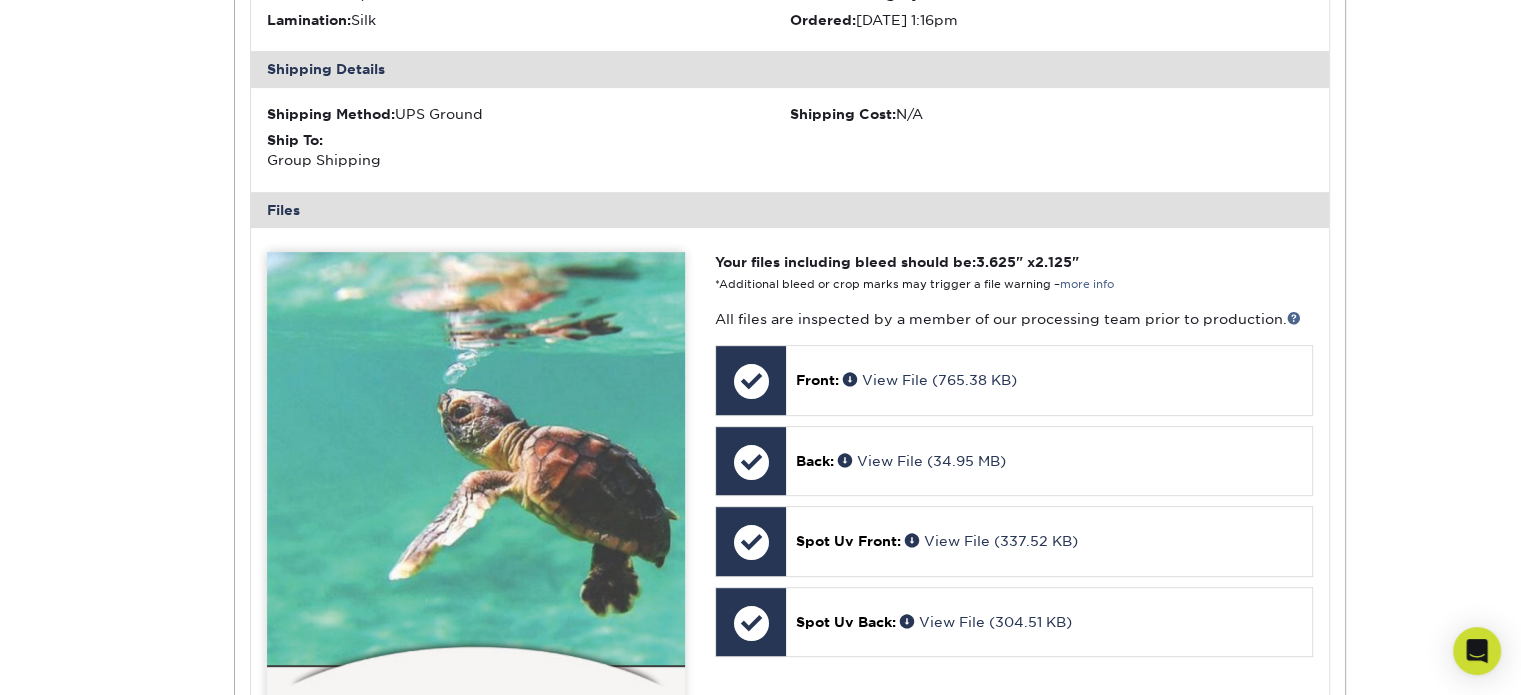 scroll, scrollTop: 800, scrollLeft: 0, axis: vertical 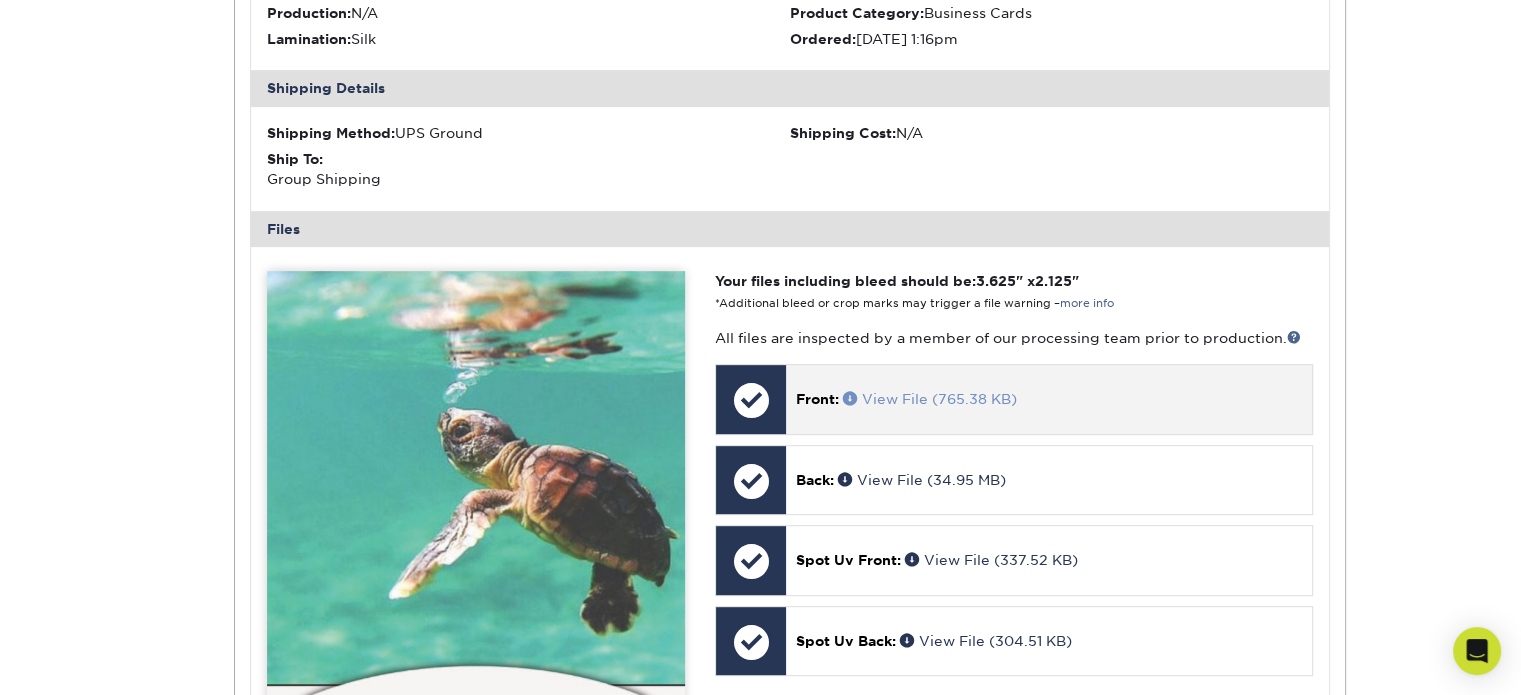 click on "View File (765.38 KB)" at bounding box center (930, 399) 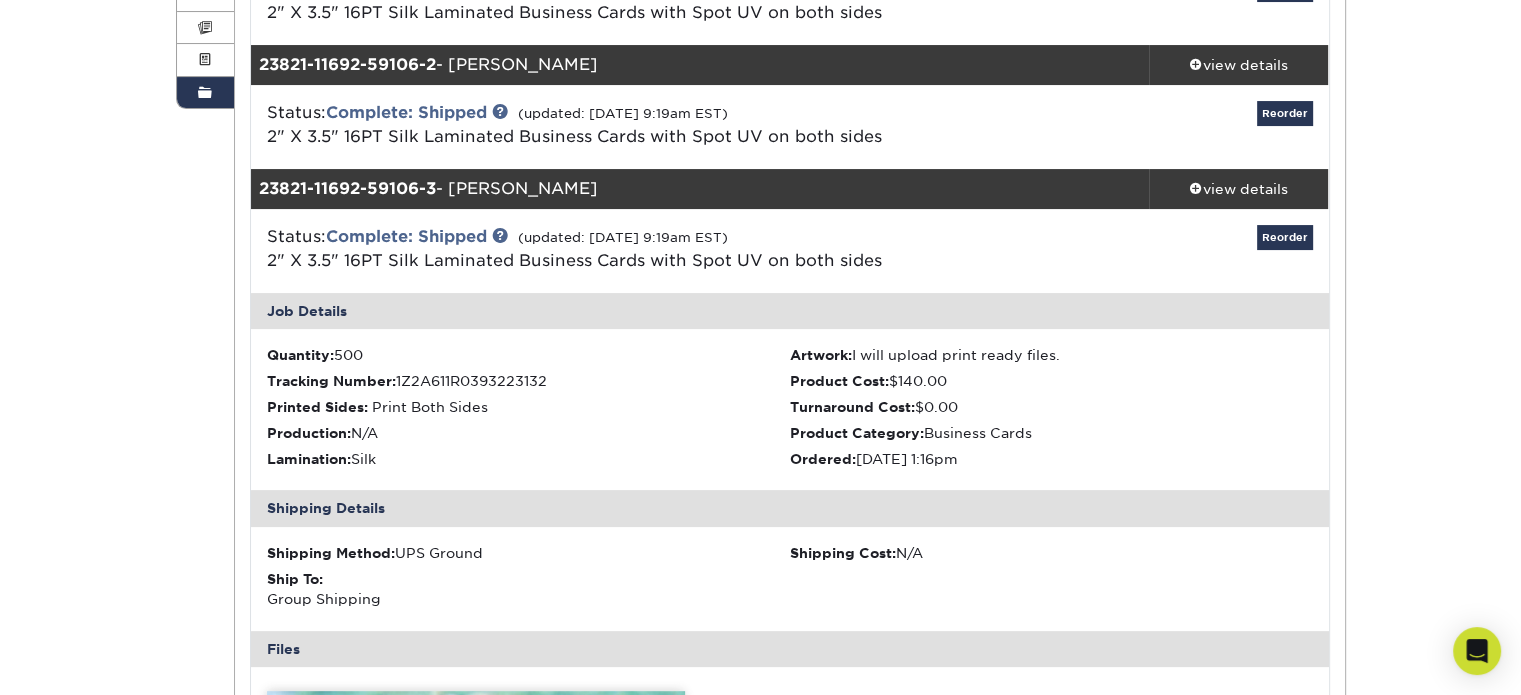 scroll, scrollTop: 300, scrollLeft: 0, axis: vertical 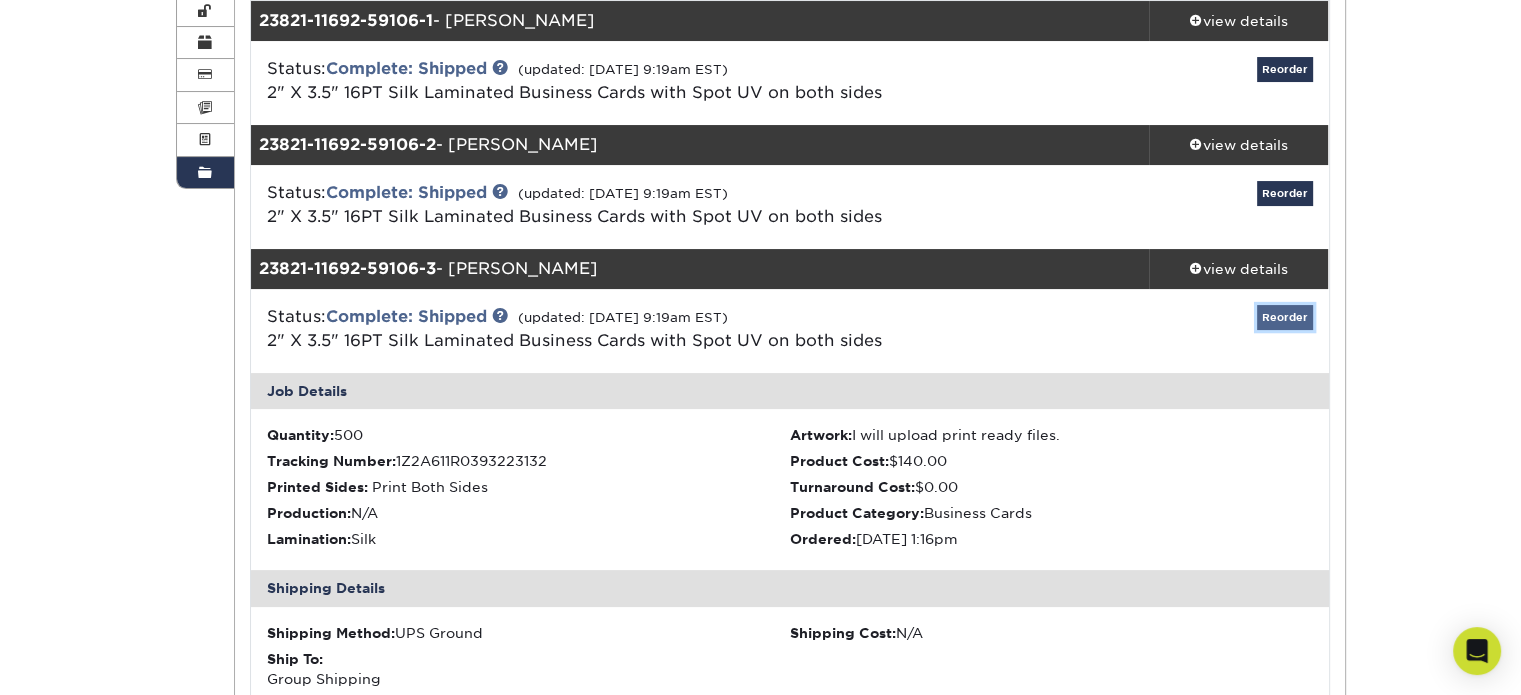 click on "Reorder" at bounding box center (1285, 317) 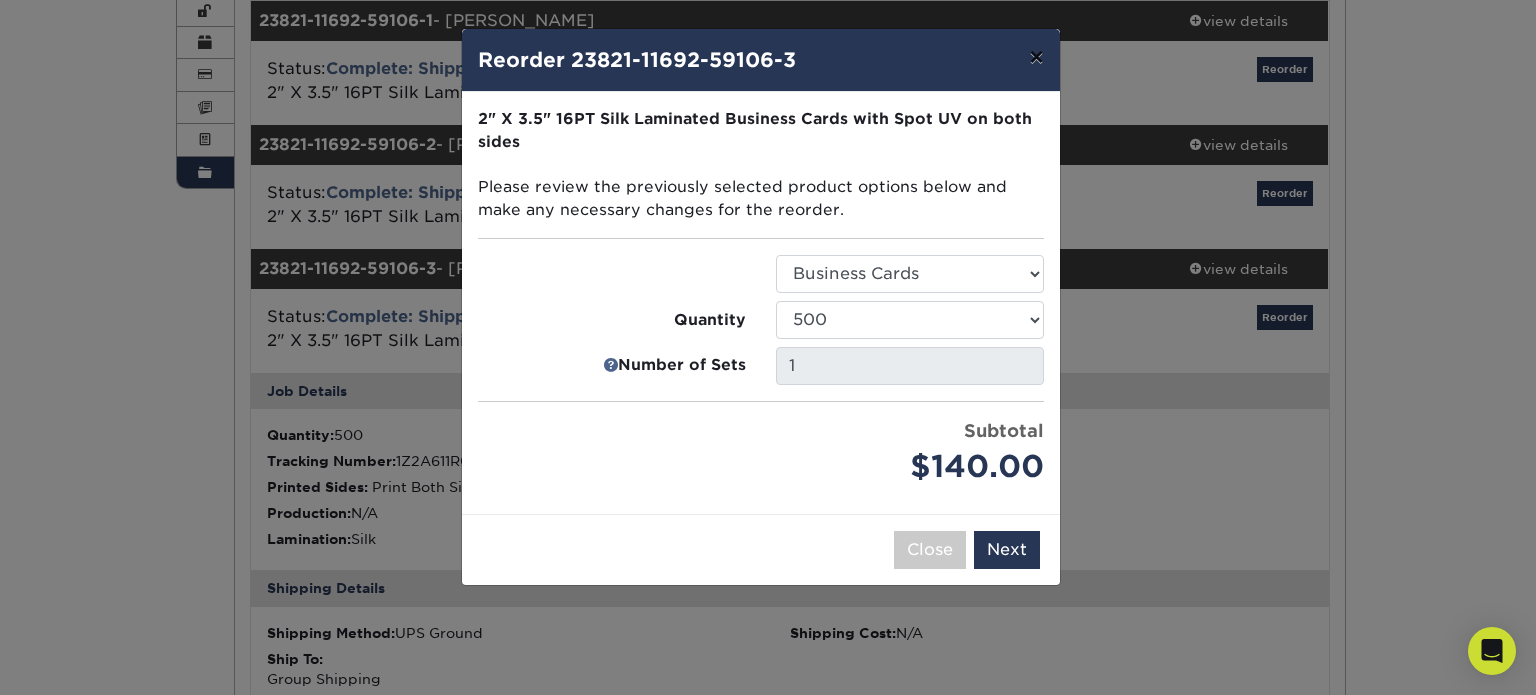 click on "×" at bounding box center [1036, 57] 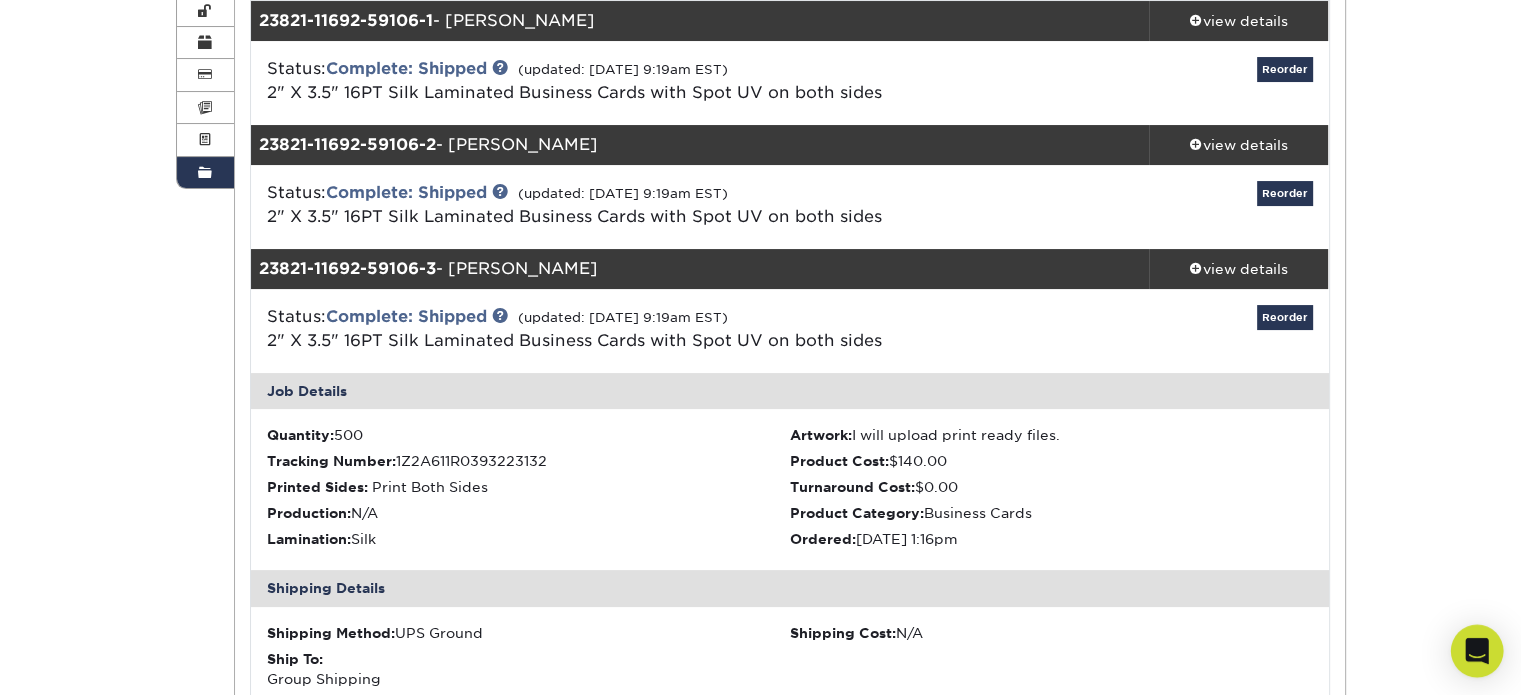 click 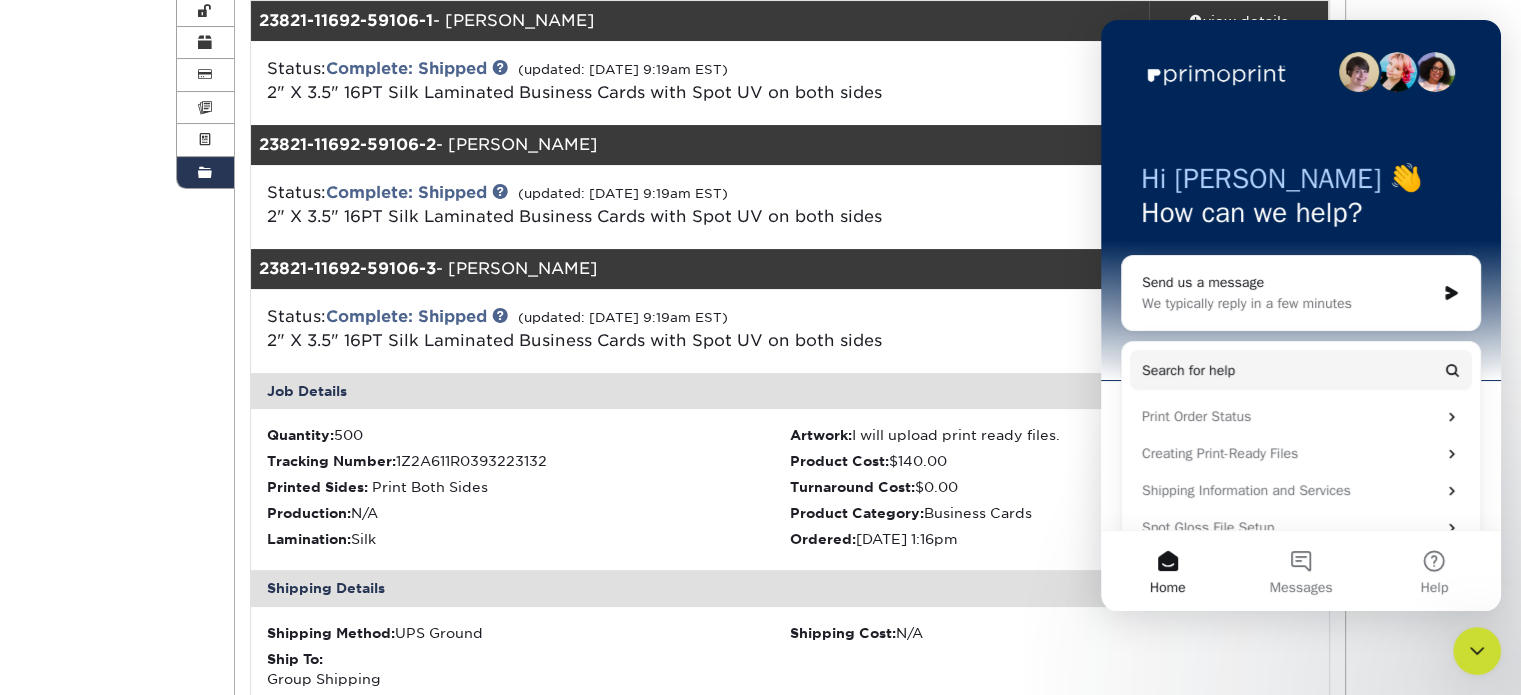 scroll, scrollTop: 0, scrollLeft: 0, axis: both 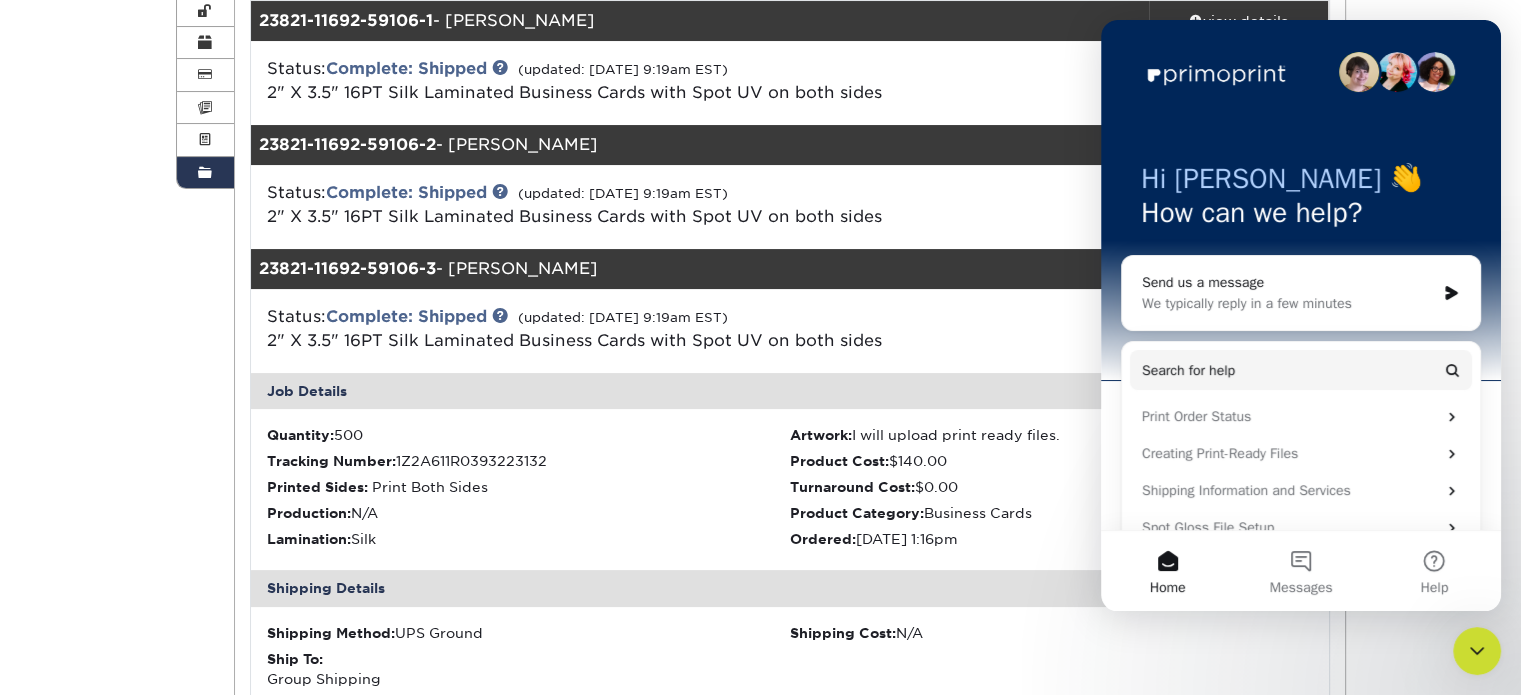 click on "We typically reply in a few minutes" at bounding box center [1288, 303] 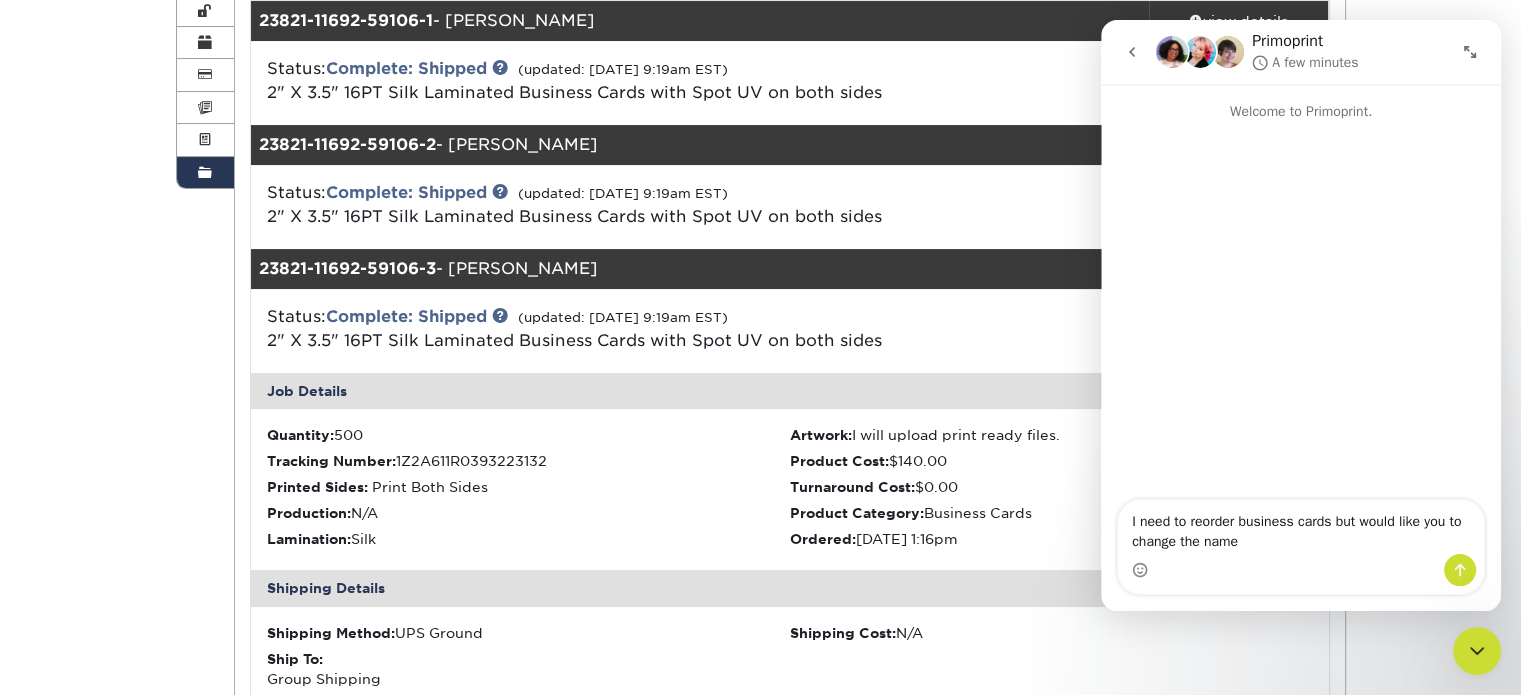 scroll, scrollTop: 299, scrollLeft: 0, axis: vertical 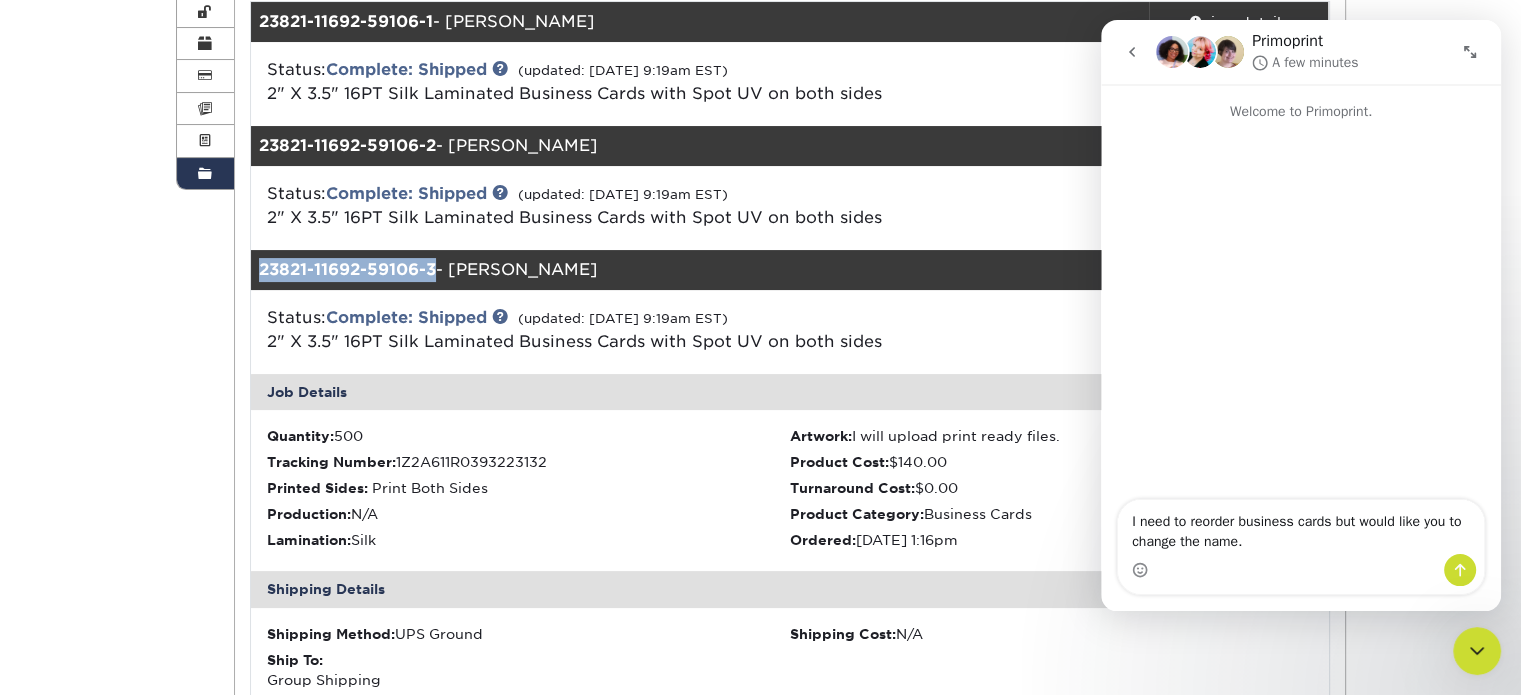 drag, startPoint x: 256, startPoint y: 267, endPoint x: 438, endPoint y: 271, distance: 182.04395 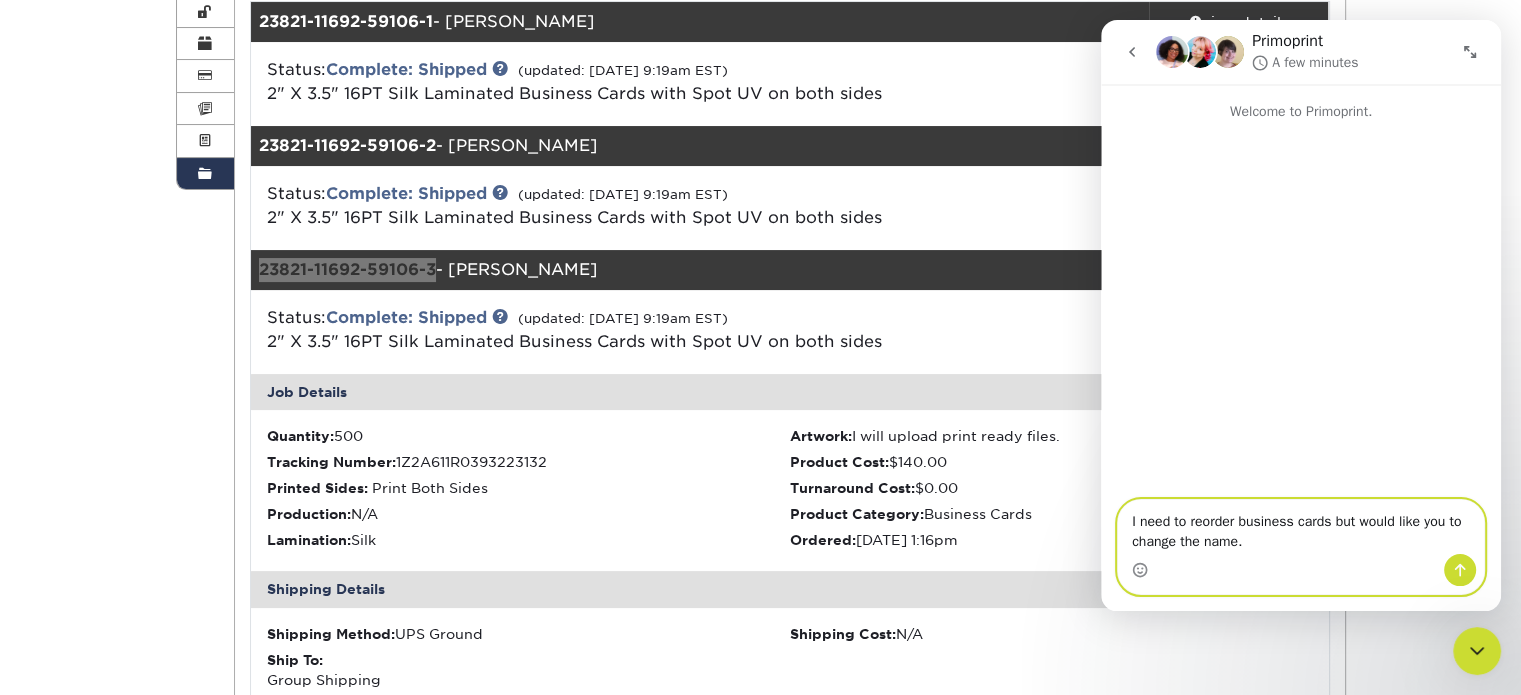click on "I need to reorder business cards but would like you to change the name." at bounding box center [1301, 527] 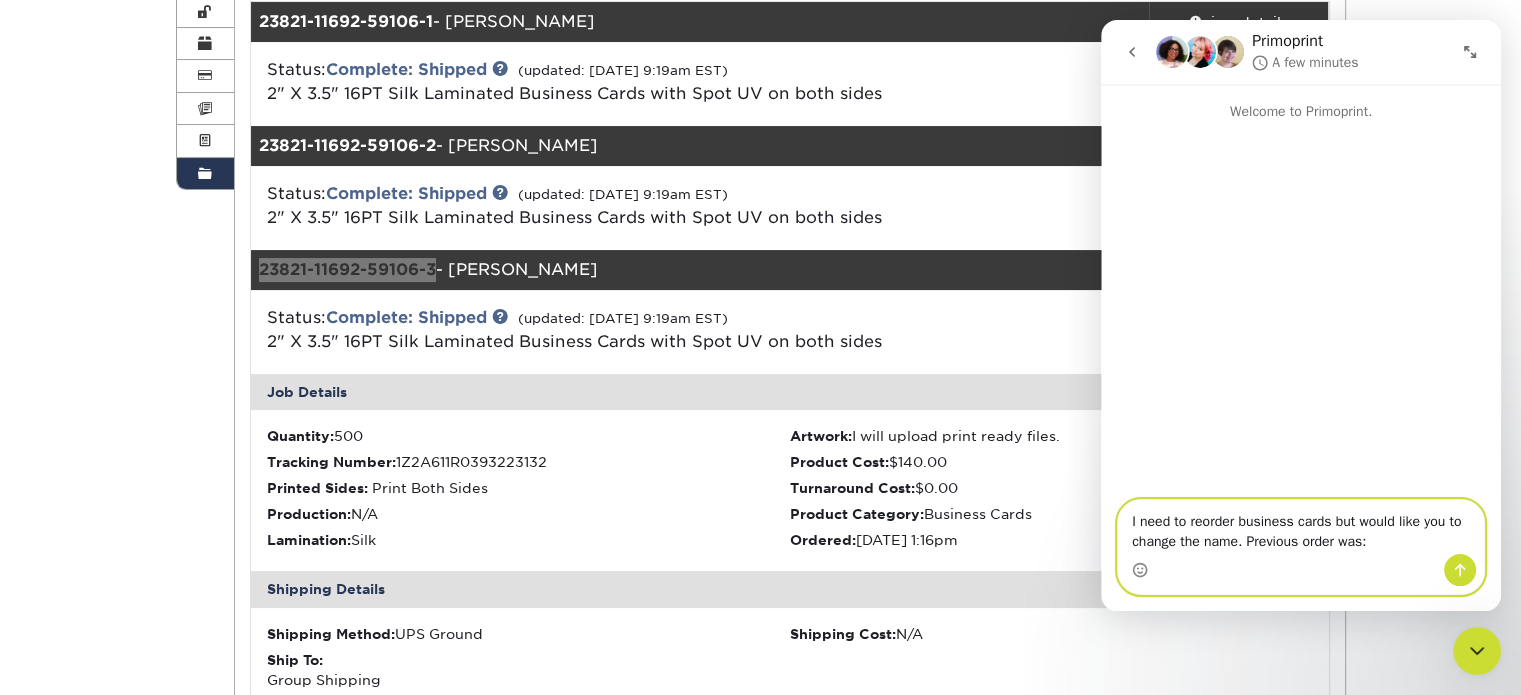 paste on "23821-11692-59106-3" 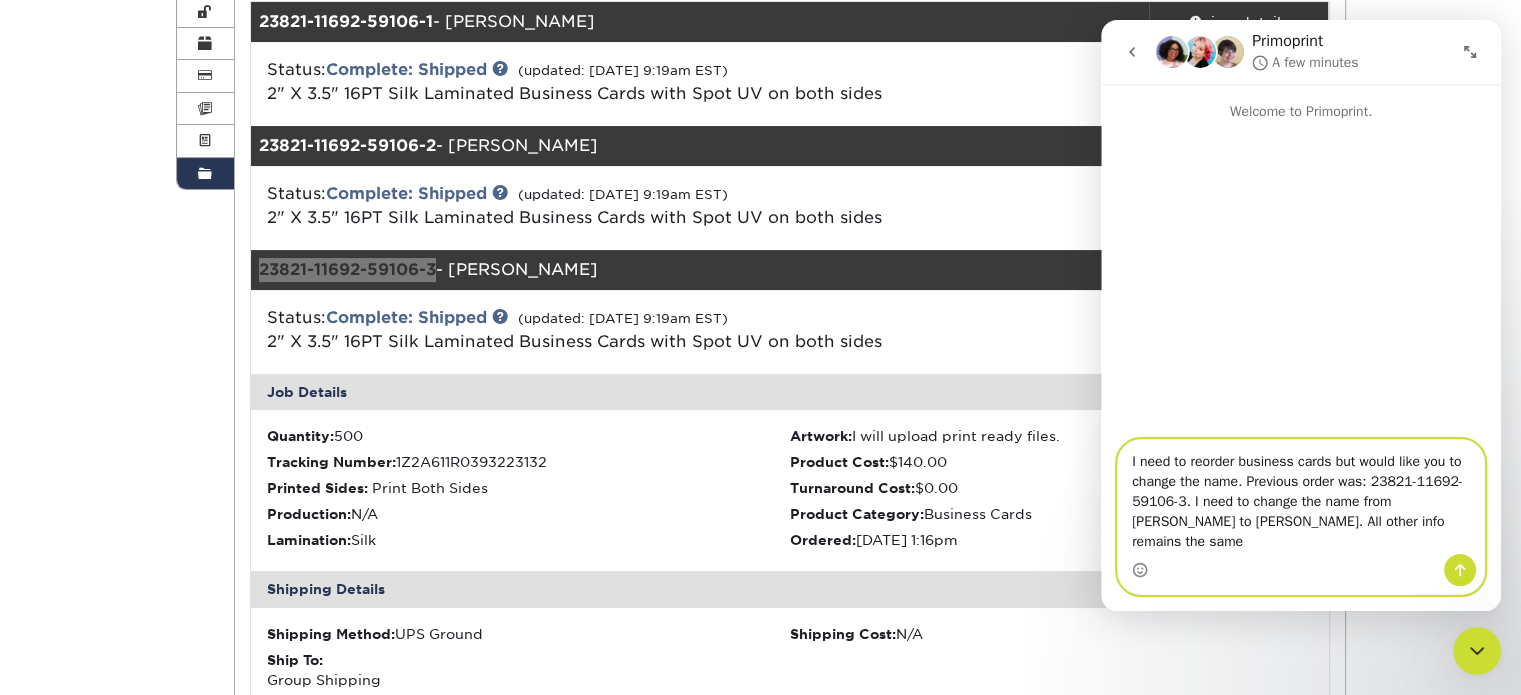 type on "I need to reorder business cards but would like you to change the name. Previous order was: 23821-11692-59106-3. I need to change the name from [PERSON_NAME] to [PERSON_NAME]. All other info remains the same." 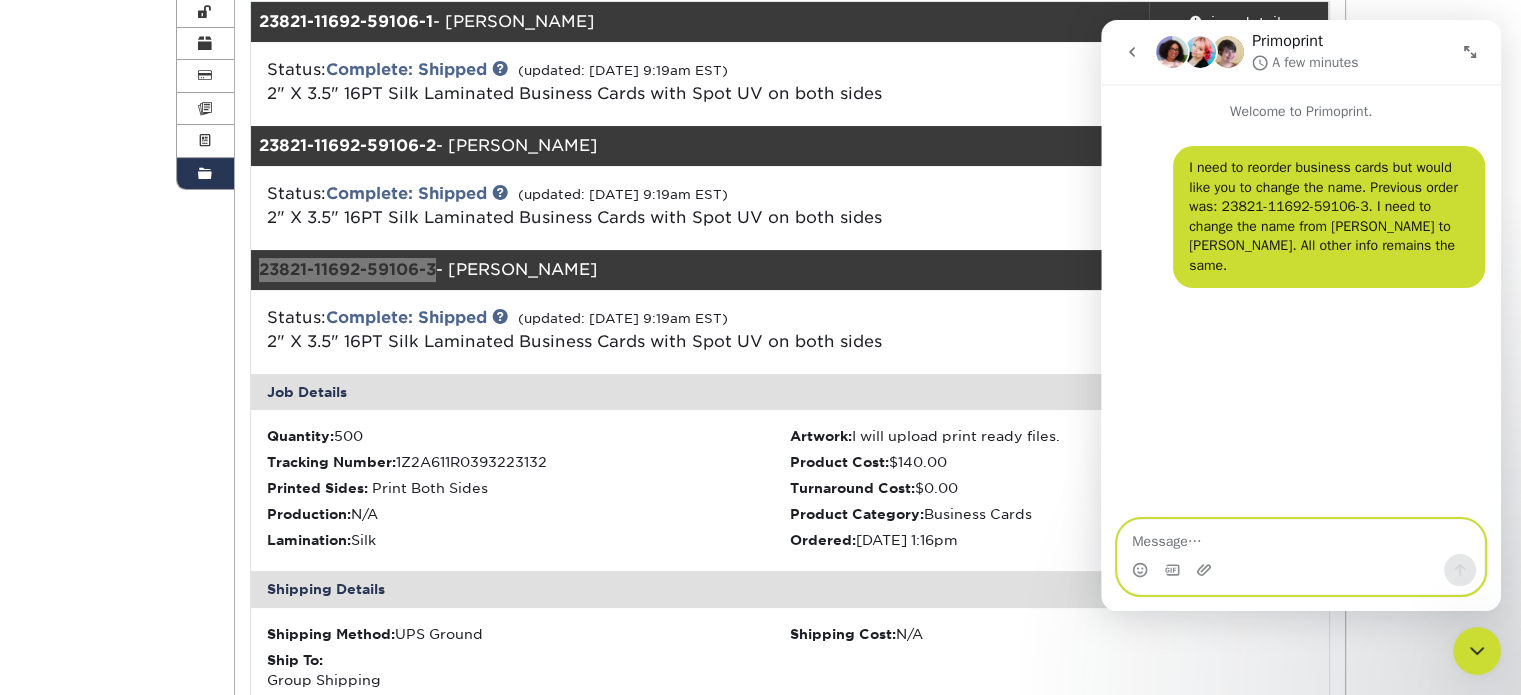 type 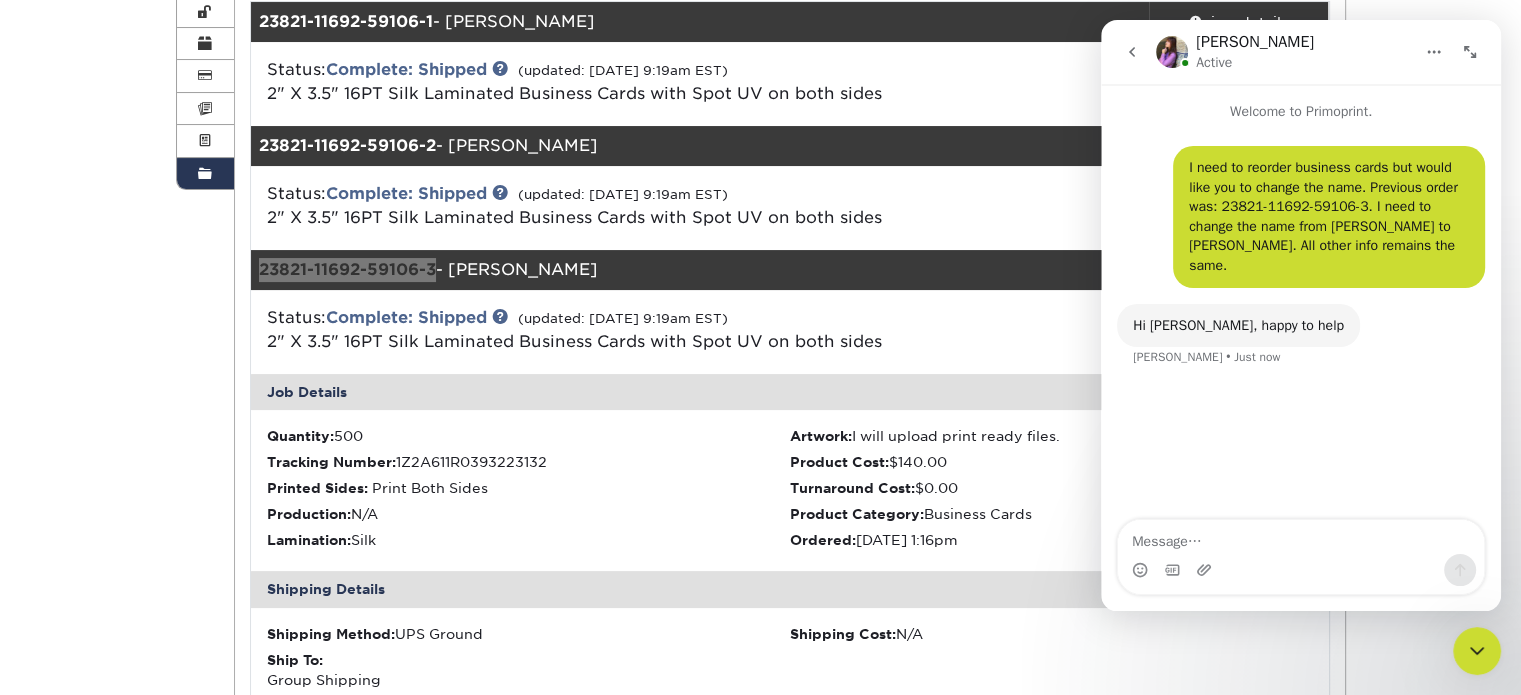 click at bounding box center [1301, 537] 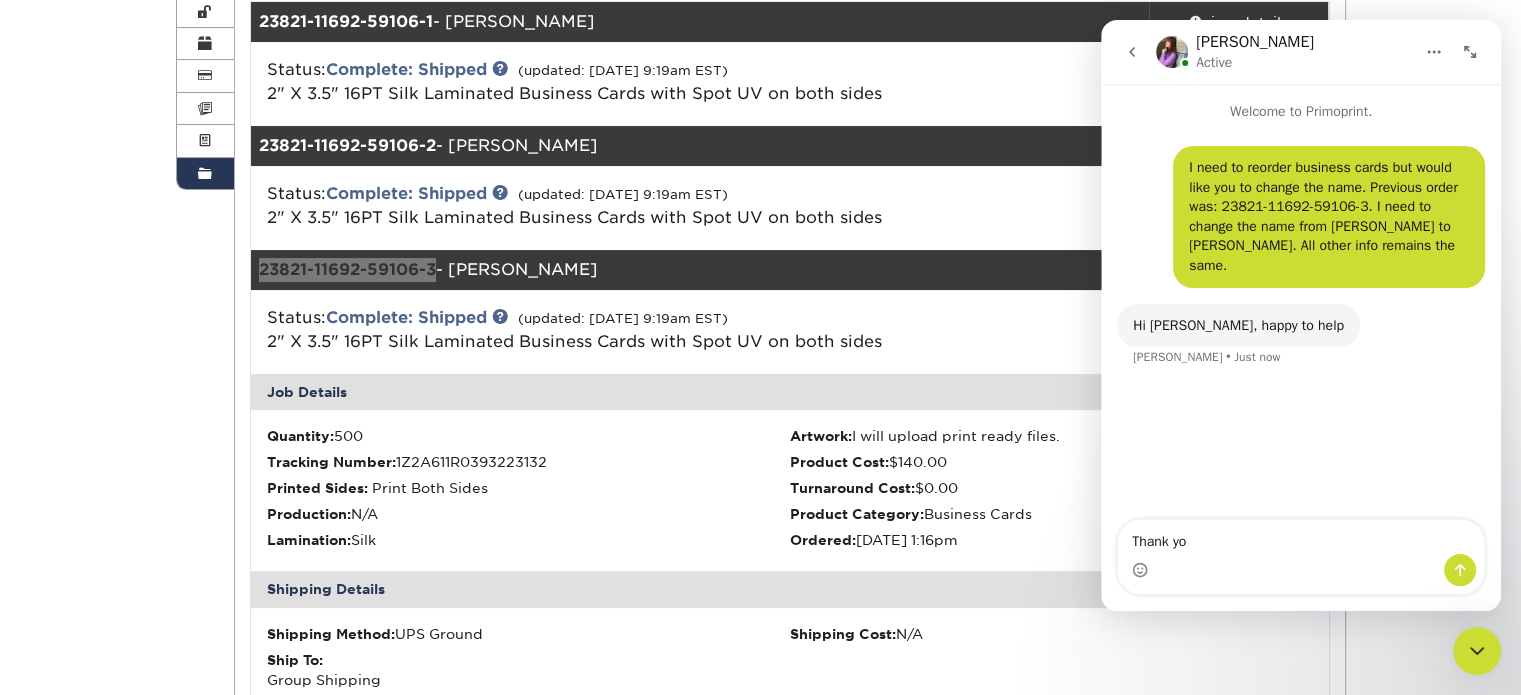 type on "Thank you" 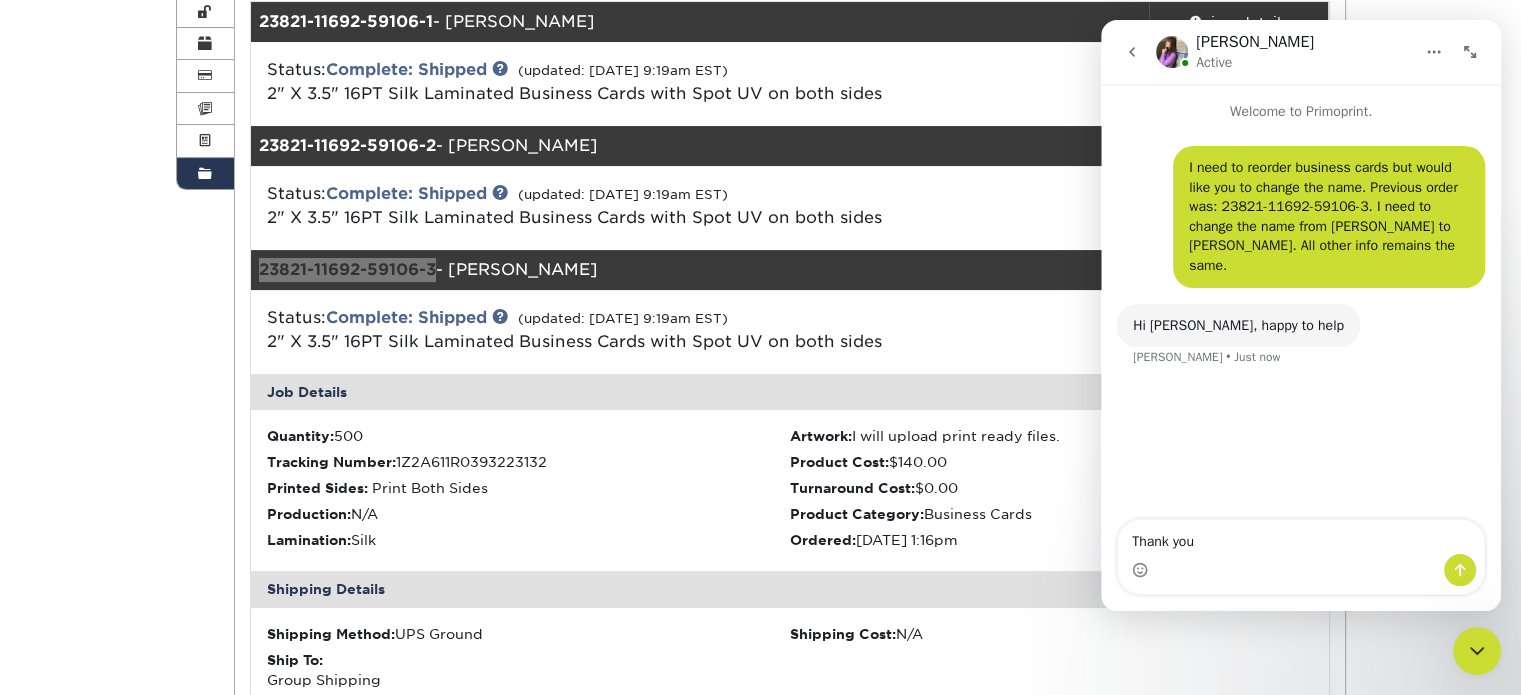 type 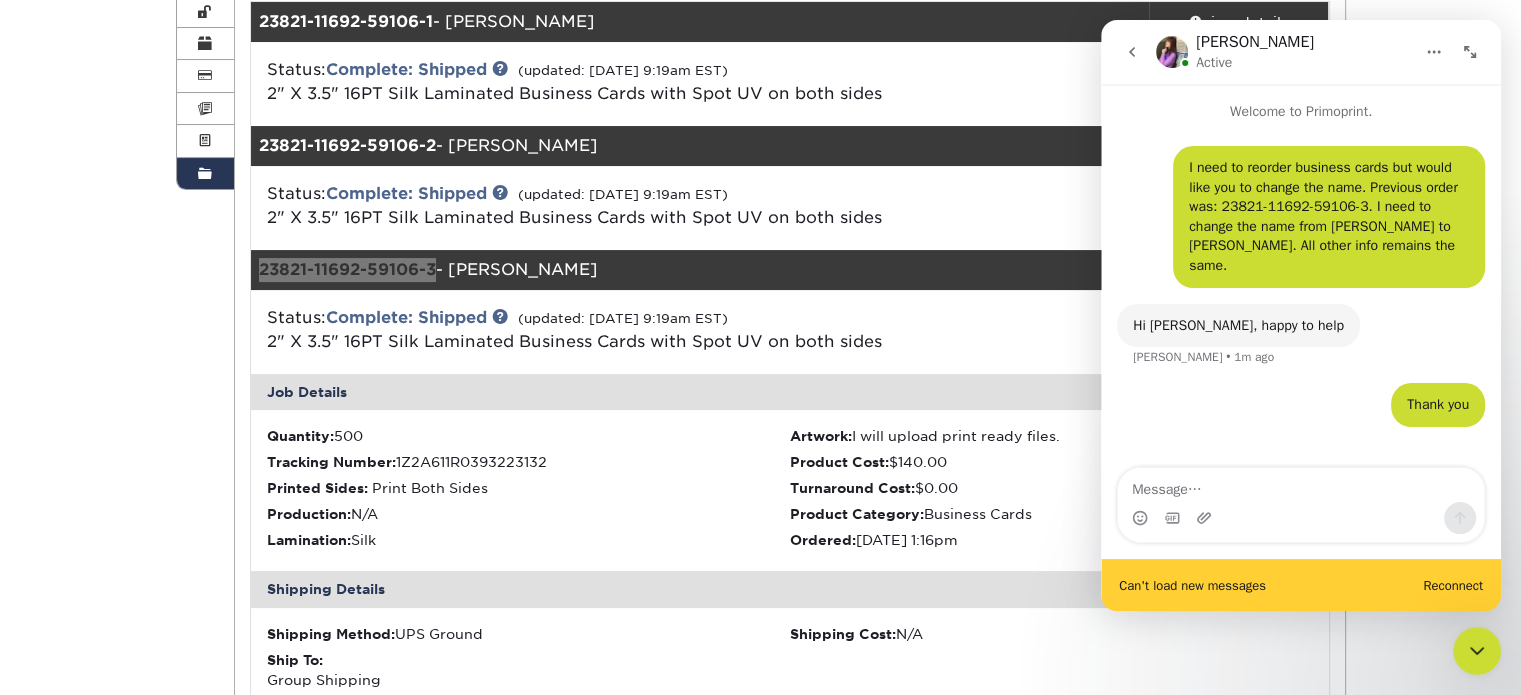 click on "Reconnect" at bounding box center (1453, 585) 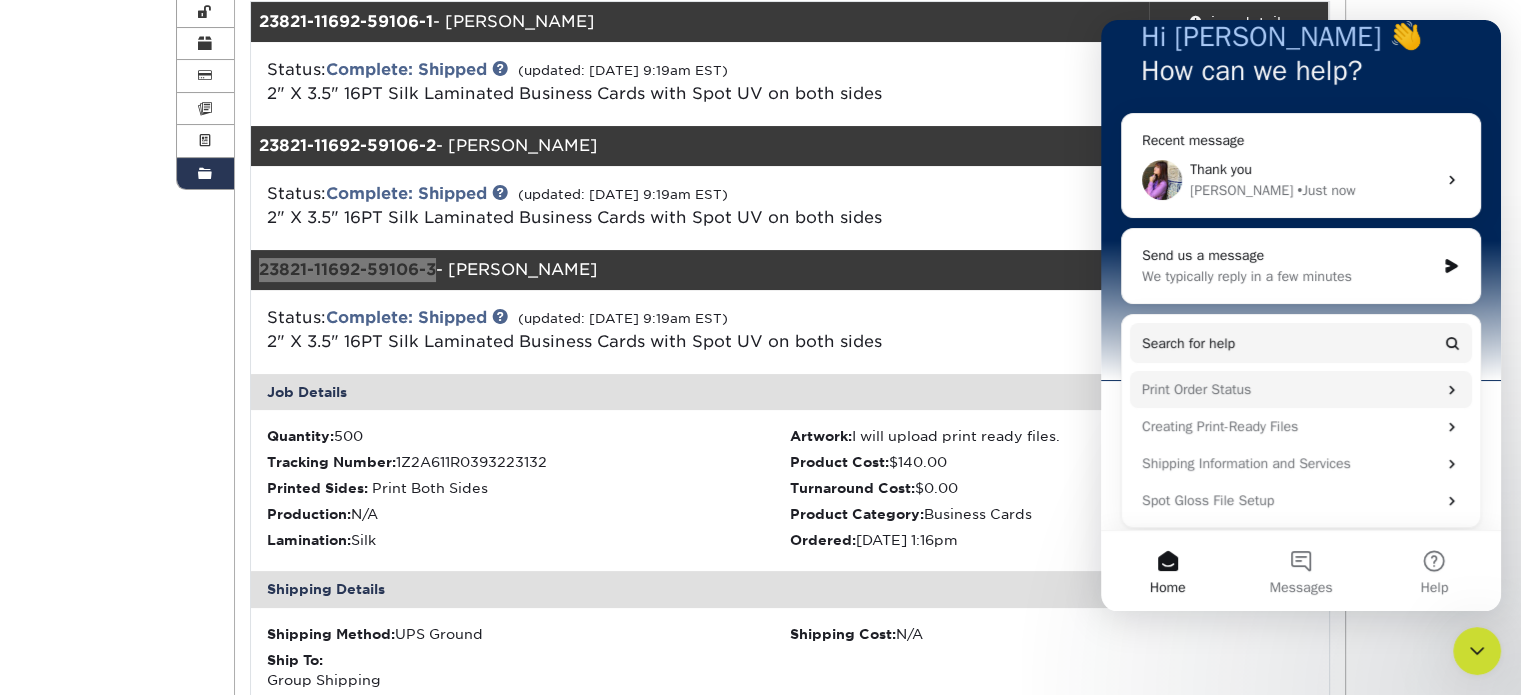 scroll, scrollTop: 0, scrollLeft: 0, axis: both 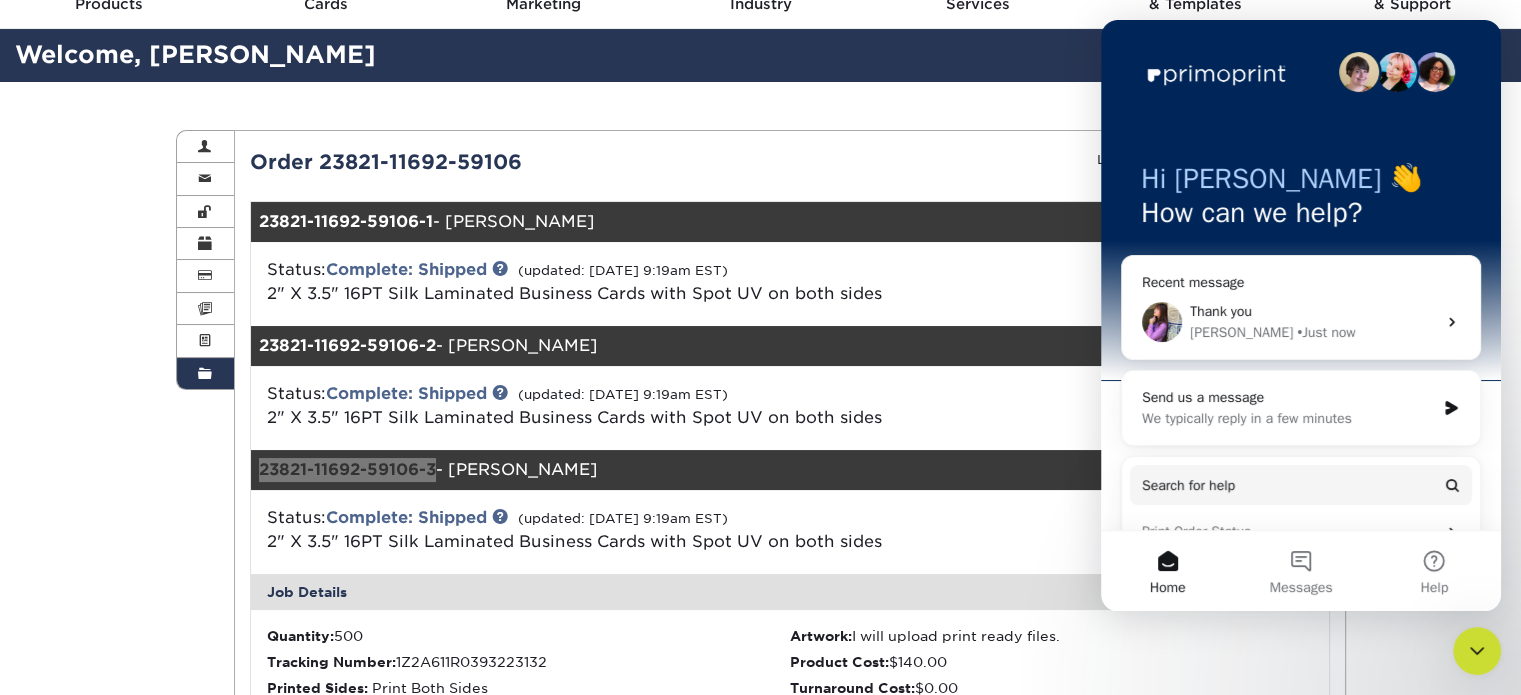 click on "Thank you" at bounding box center (1313, 311) 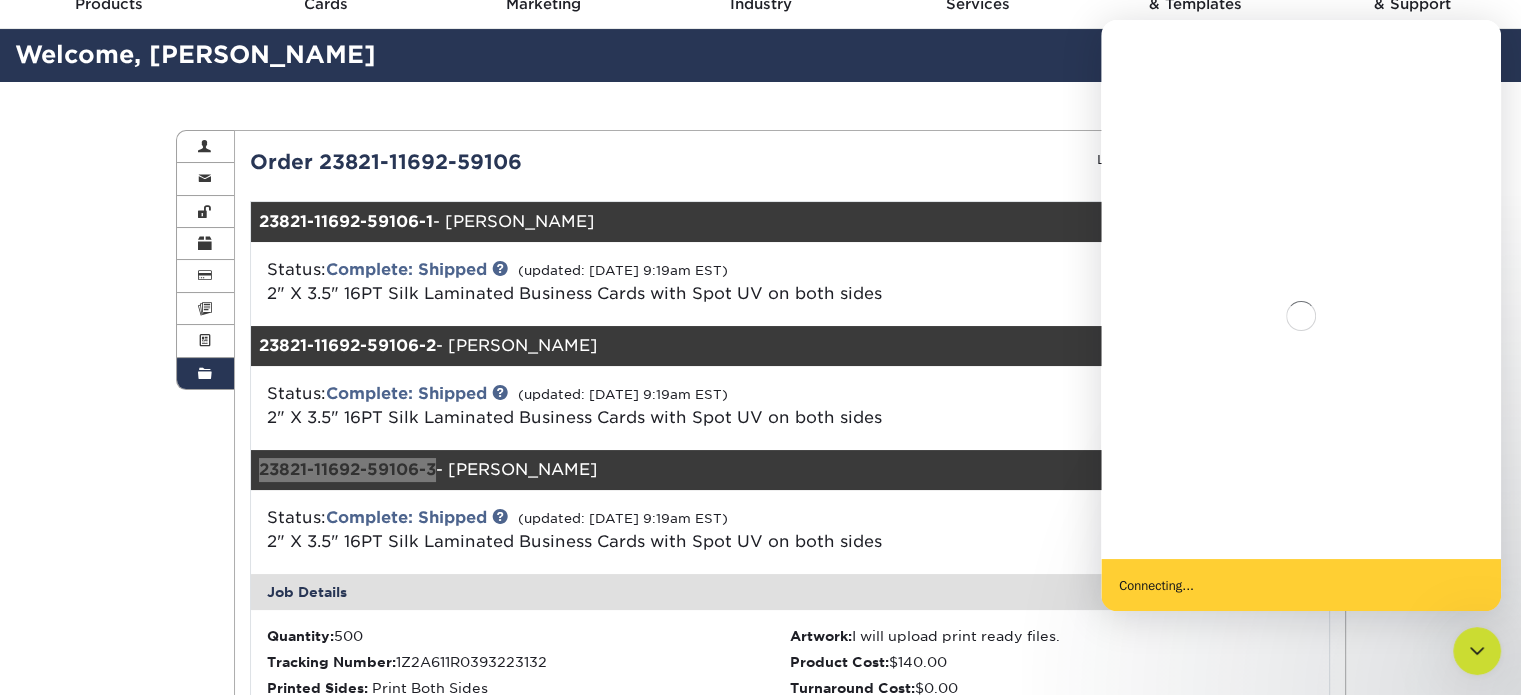 scroll, scrollTop: 0, scrollLeft: 0, axis: both 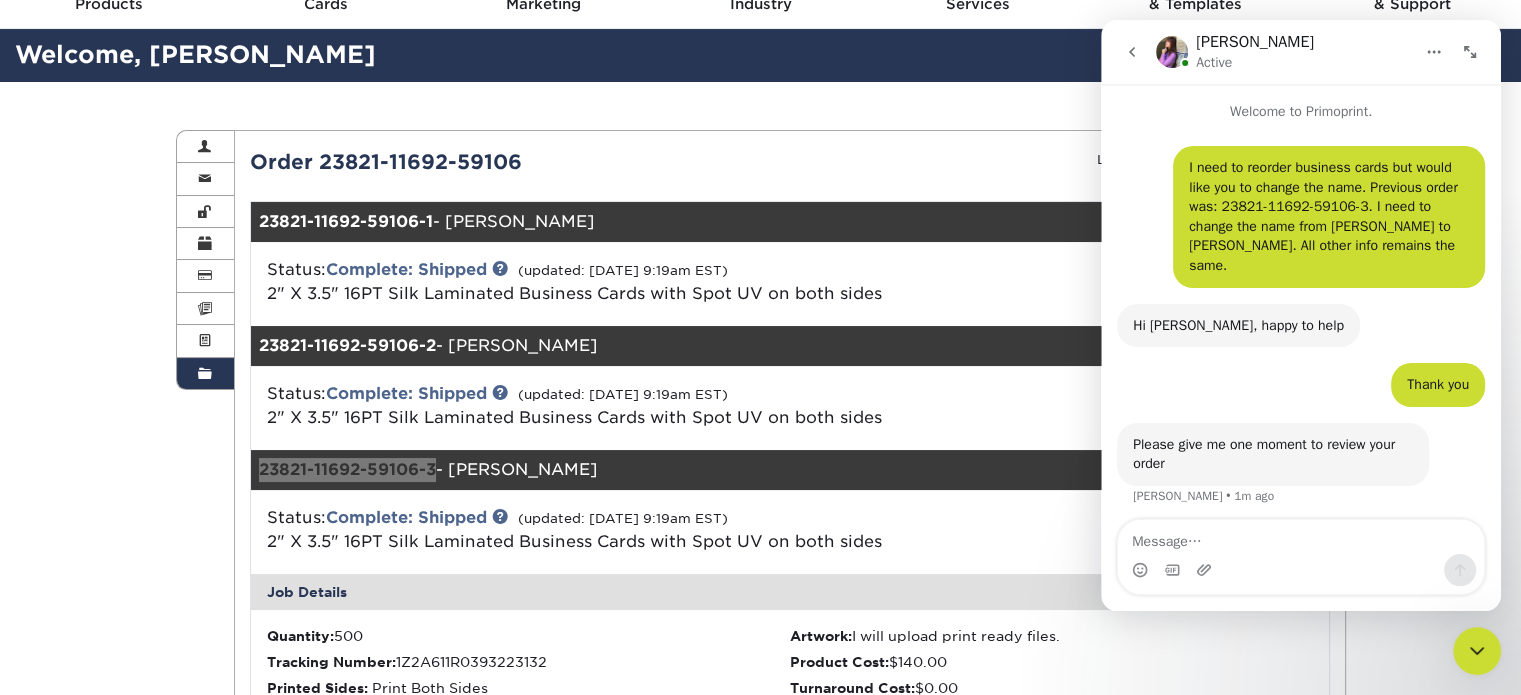 click at bounding box center (1301, 537) 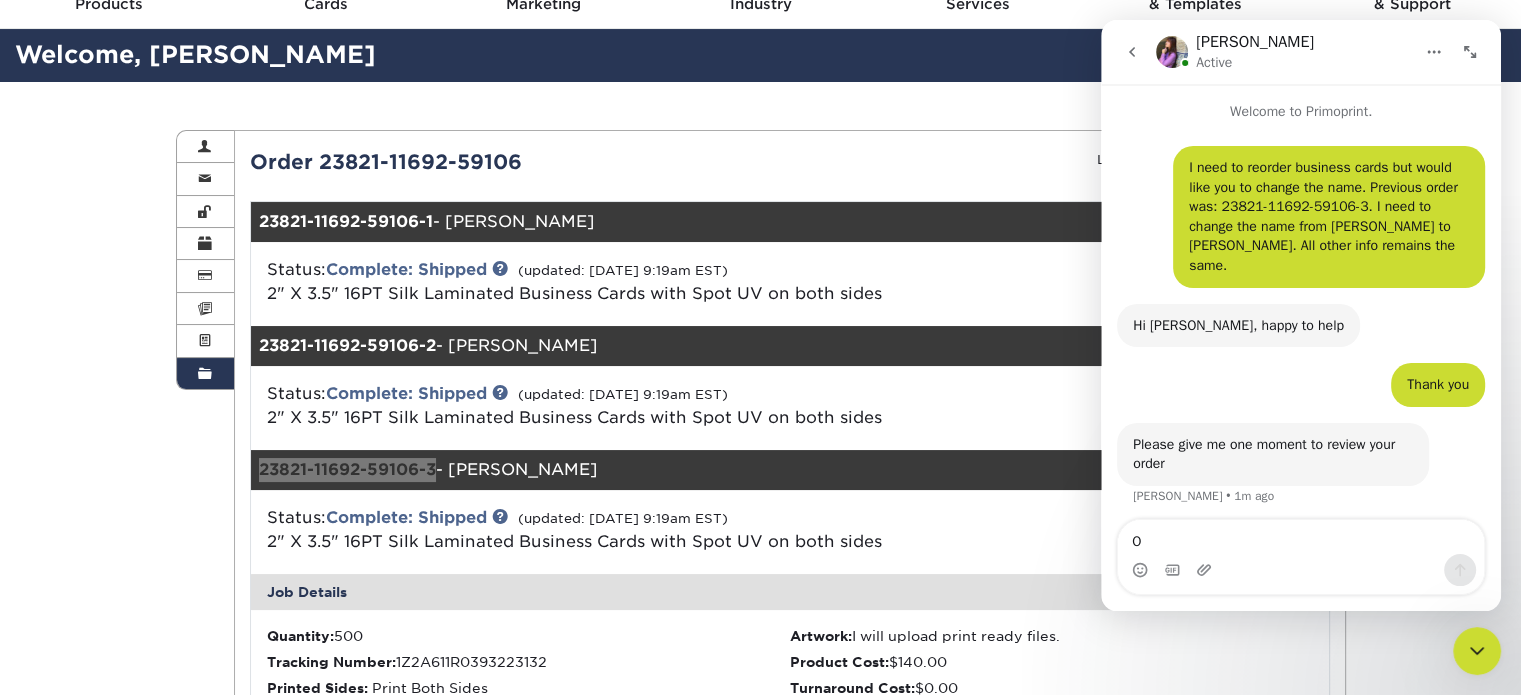 type on "OK" 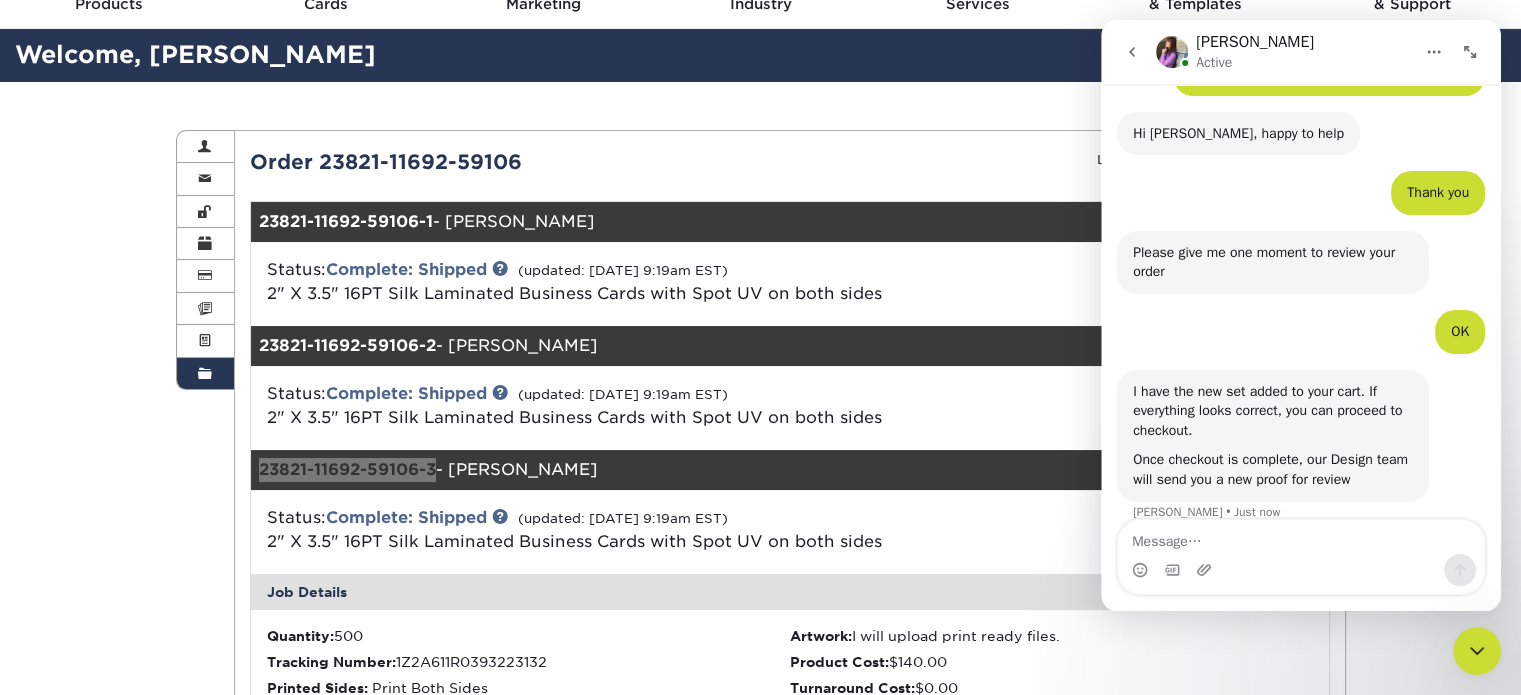 scroll, scrollTop: 195, scrollLeft: 0, axis: vertical 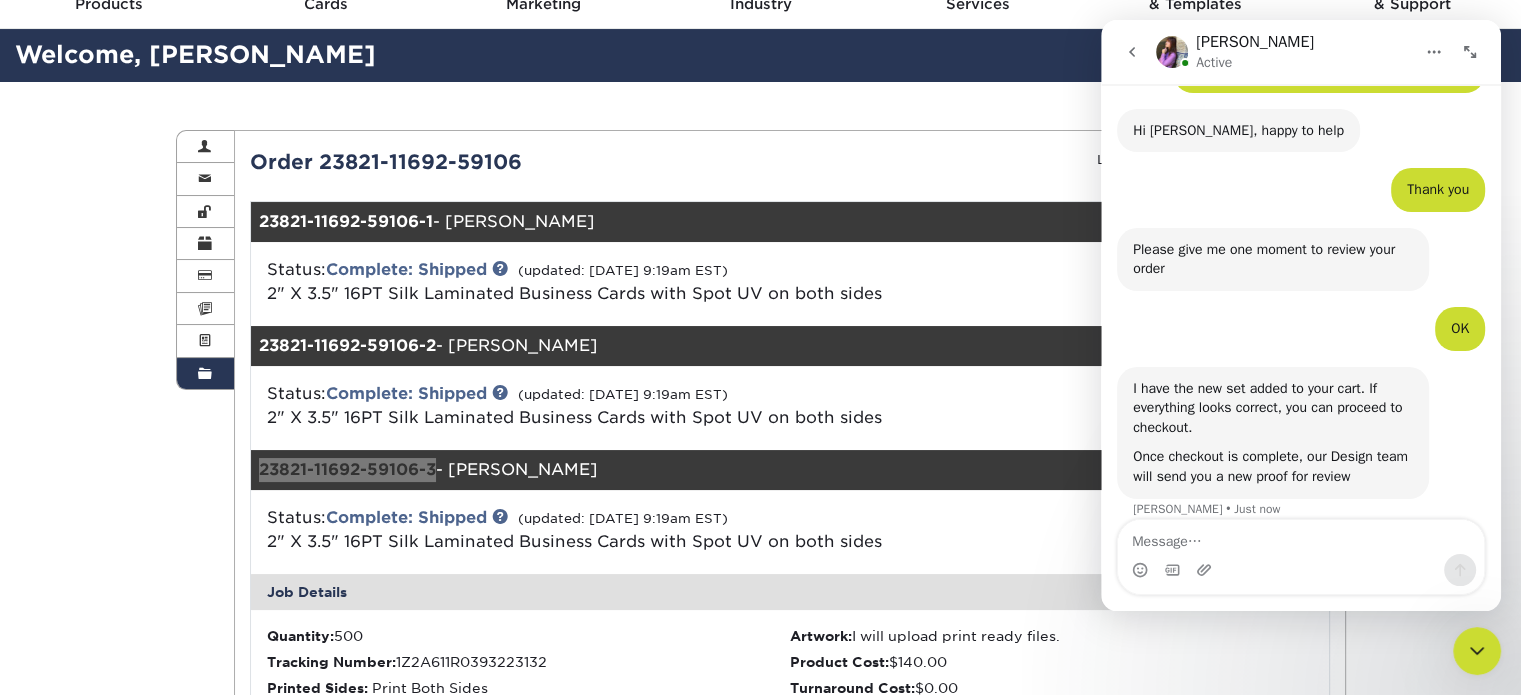 click at bounding box center (1301, 537) 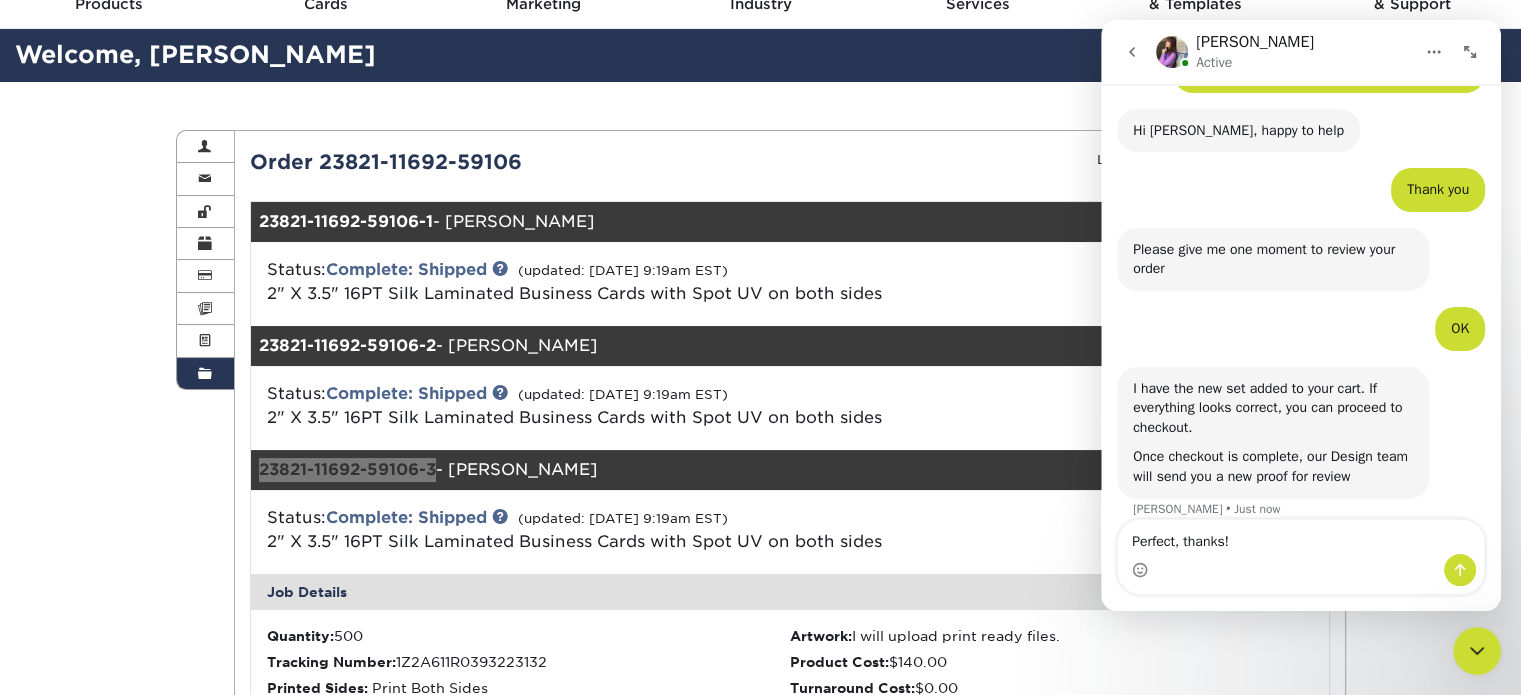 type on "Perfect, thanks!" 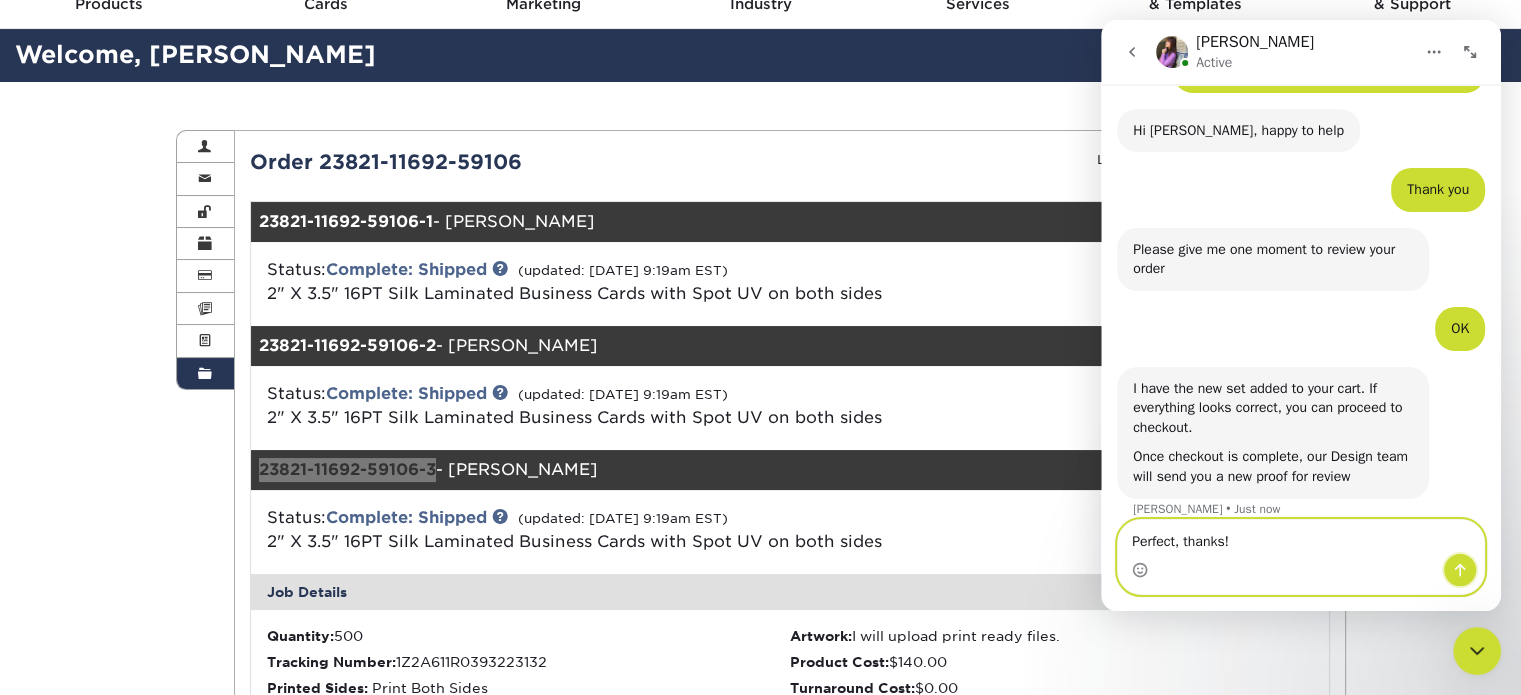 click 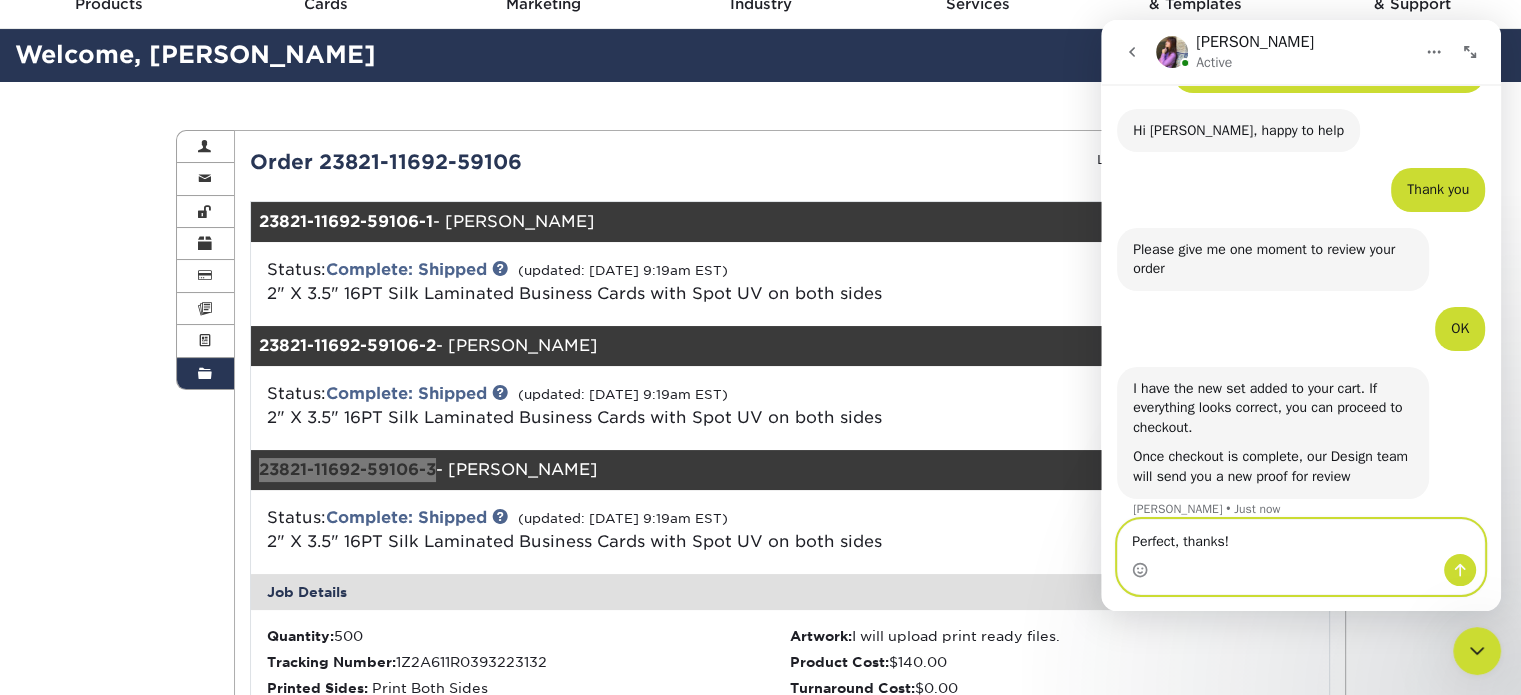 type 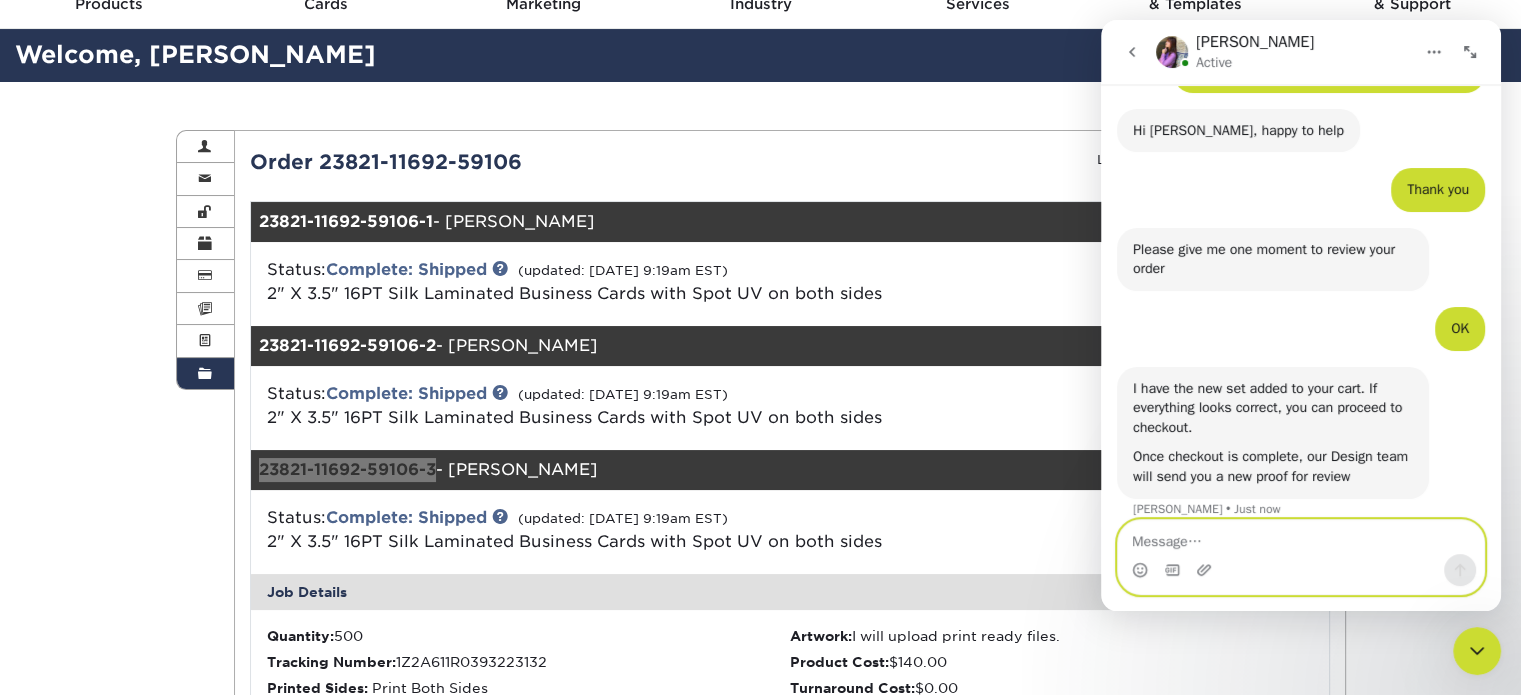 scroll, scrollTop: 254, scrollLeft: 0, axis: vertical 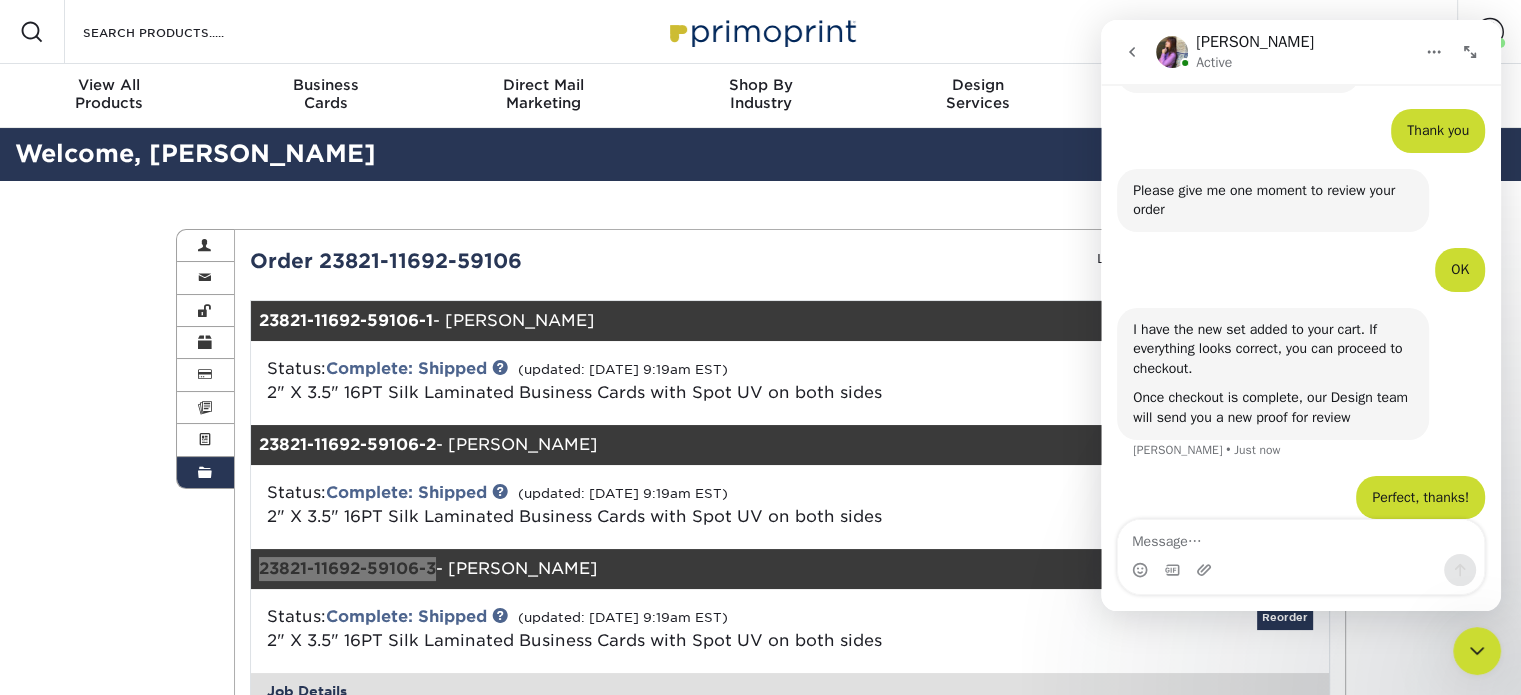 click 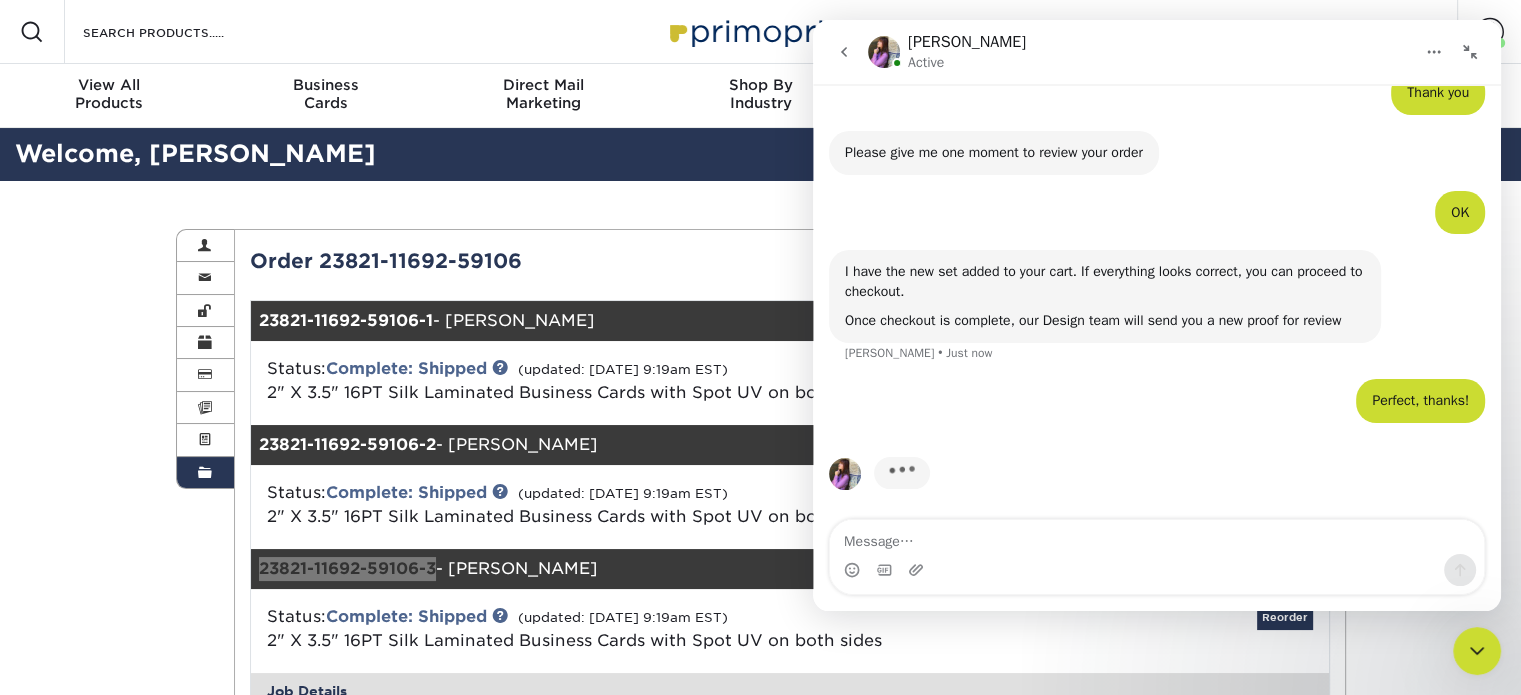click 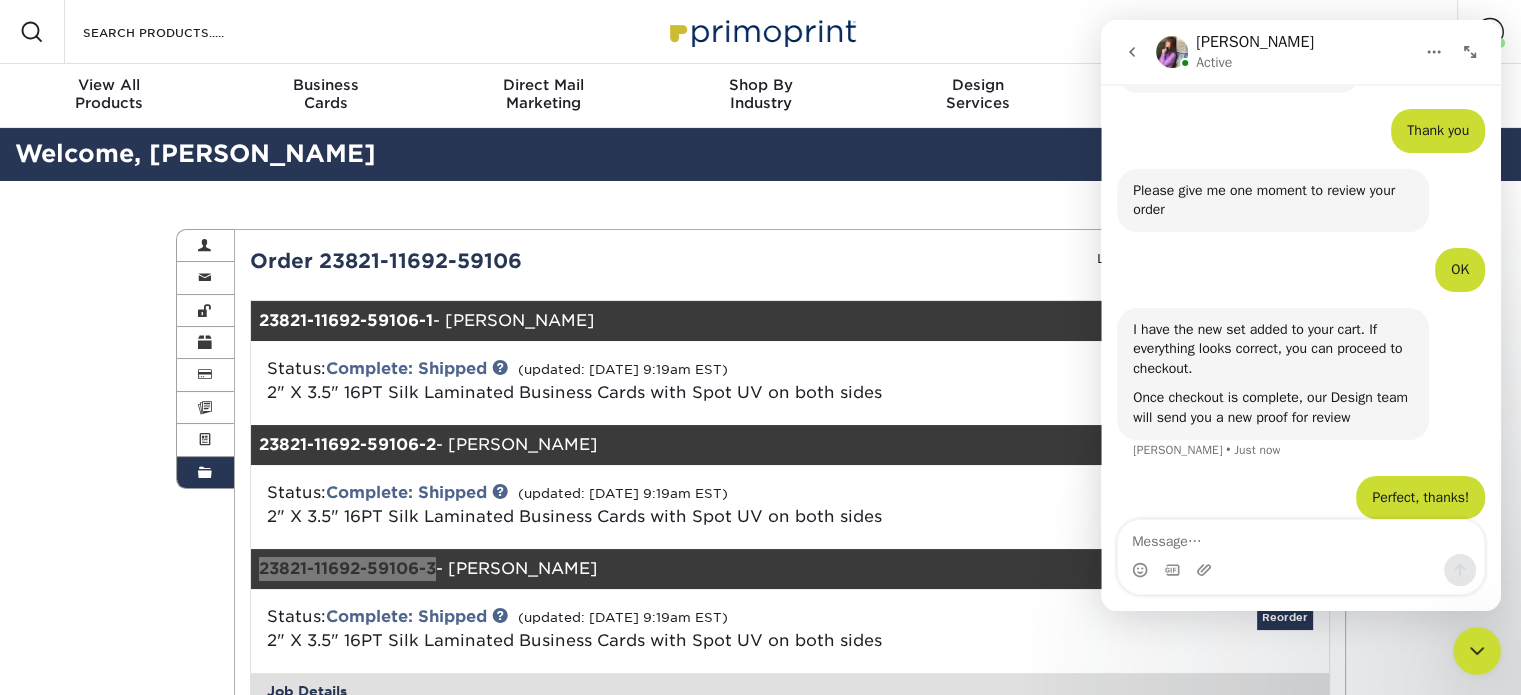 scroll, scrollTop: 331, scrollLeft: 0, axis: vertical 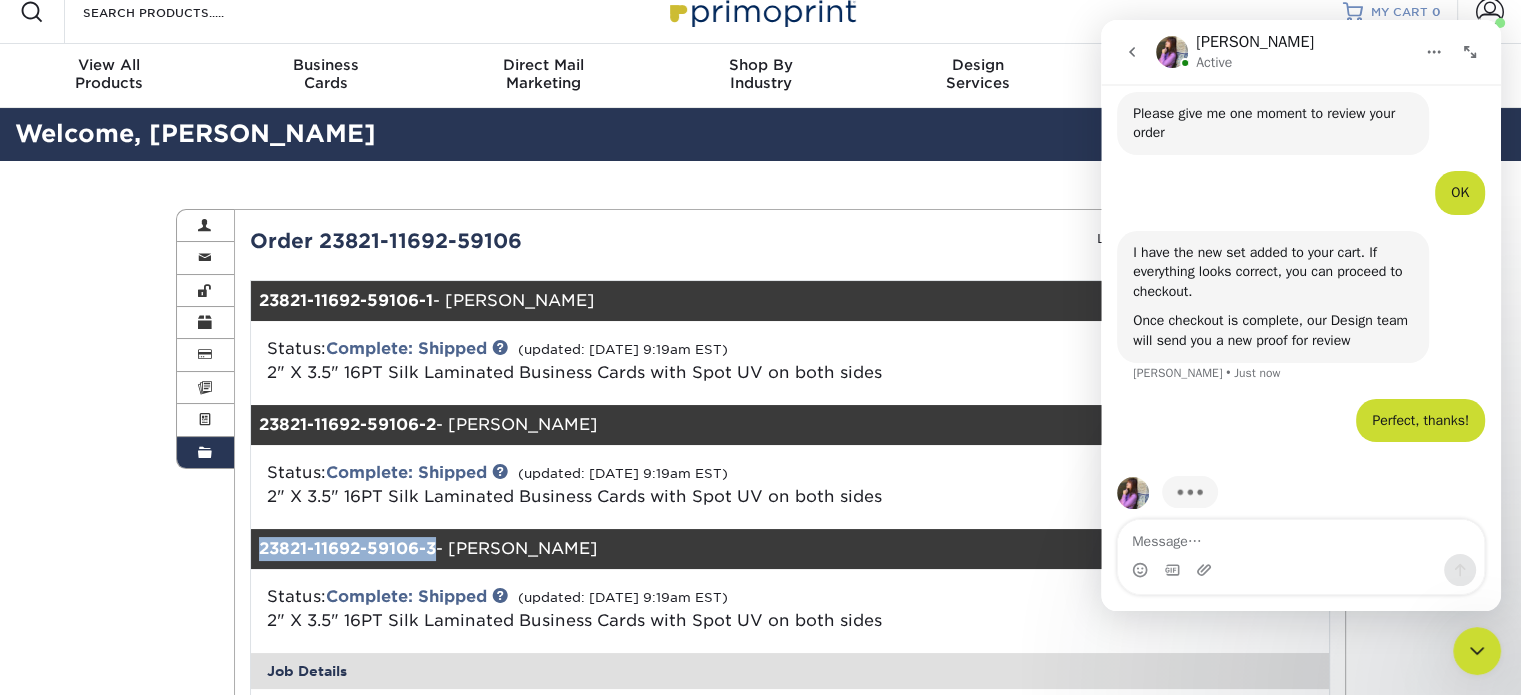 click on "MY CART" at bounding box center (1399, 12) 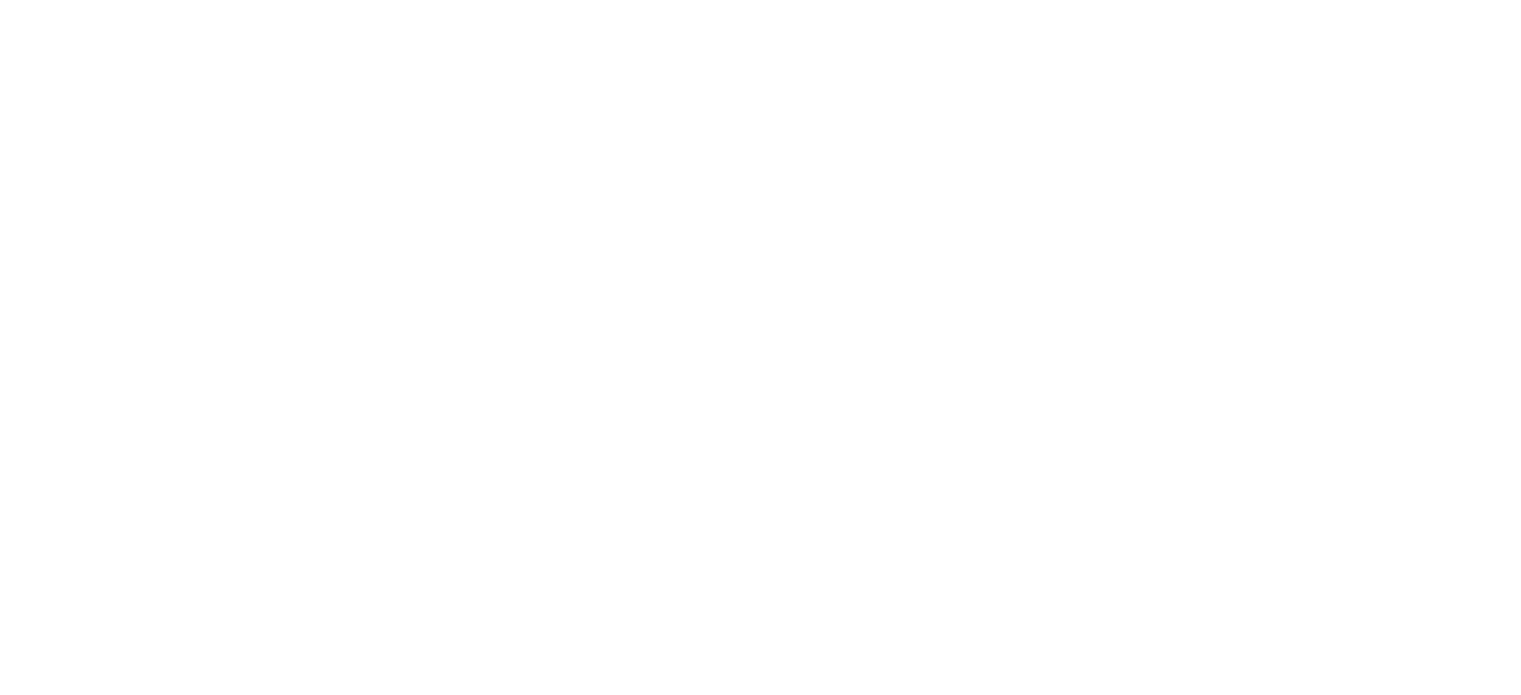 scroll, scrollTop: 0, scrollLeft: 0, axis: both 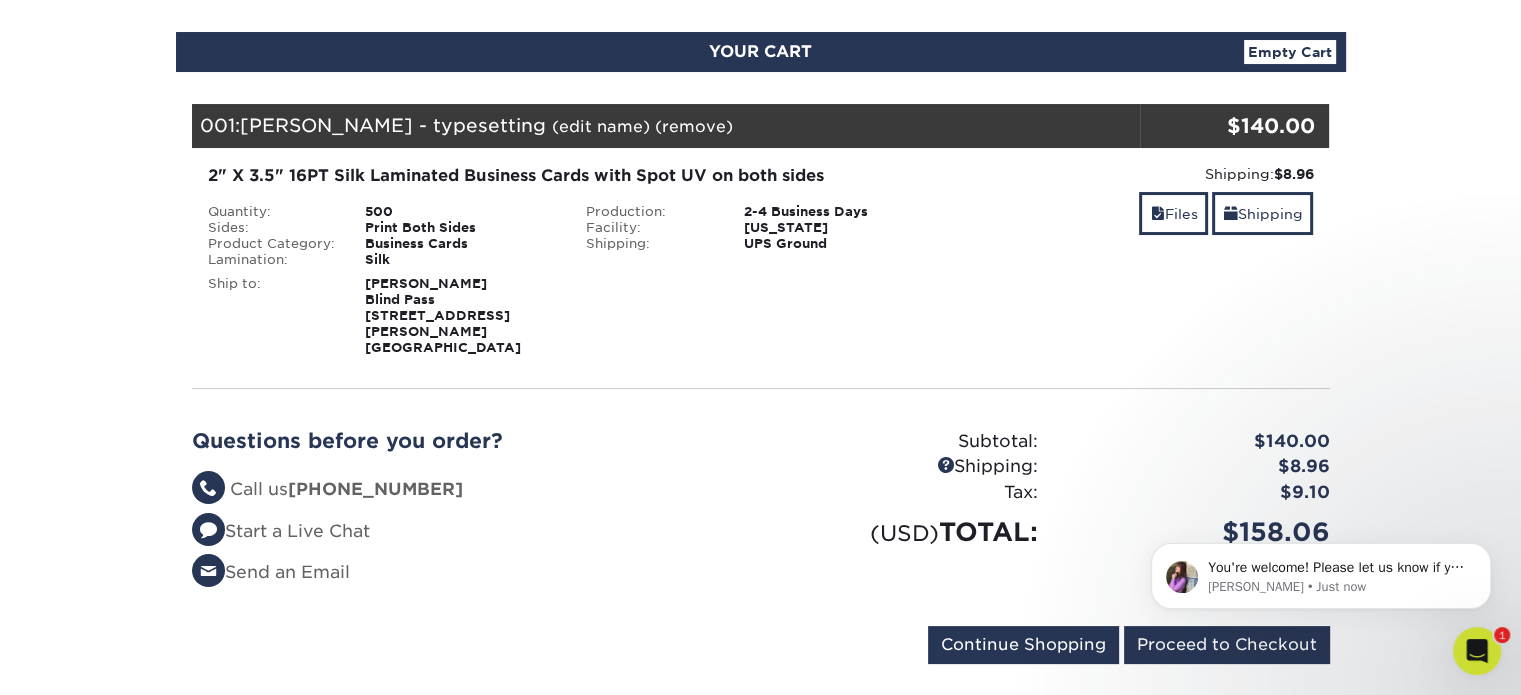 click on "You're welcome! Please let us know if you have any questions, and we are happy to help Erica • Just now" at bounding box center (1321, 571) 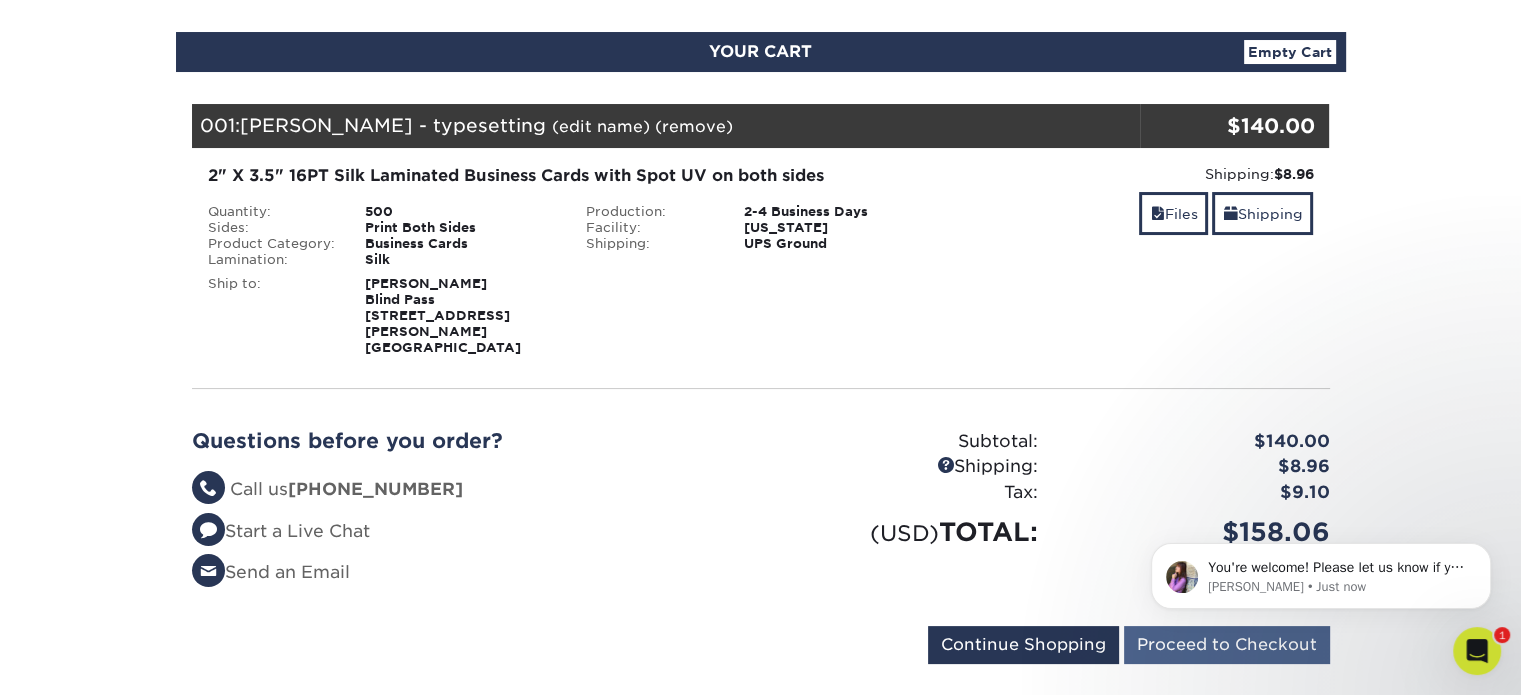 scroll, scrollTop: 600, scrollLeft: 0, axis: vertical 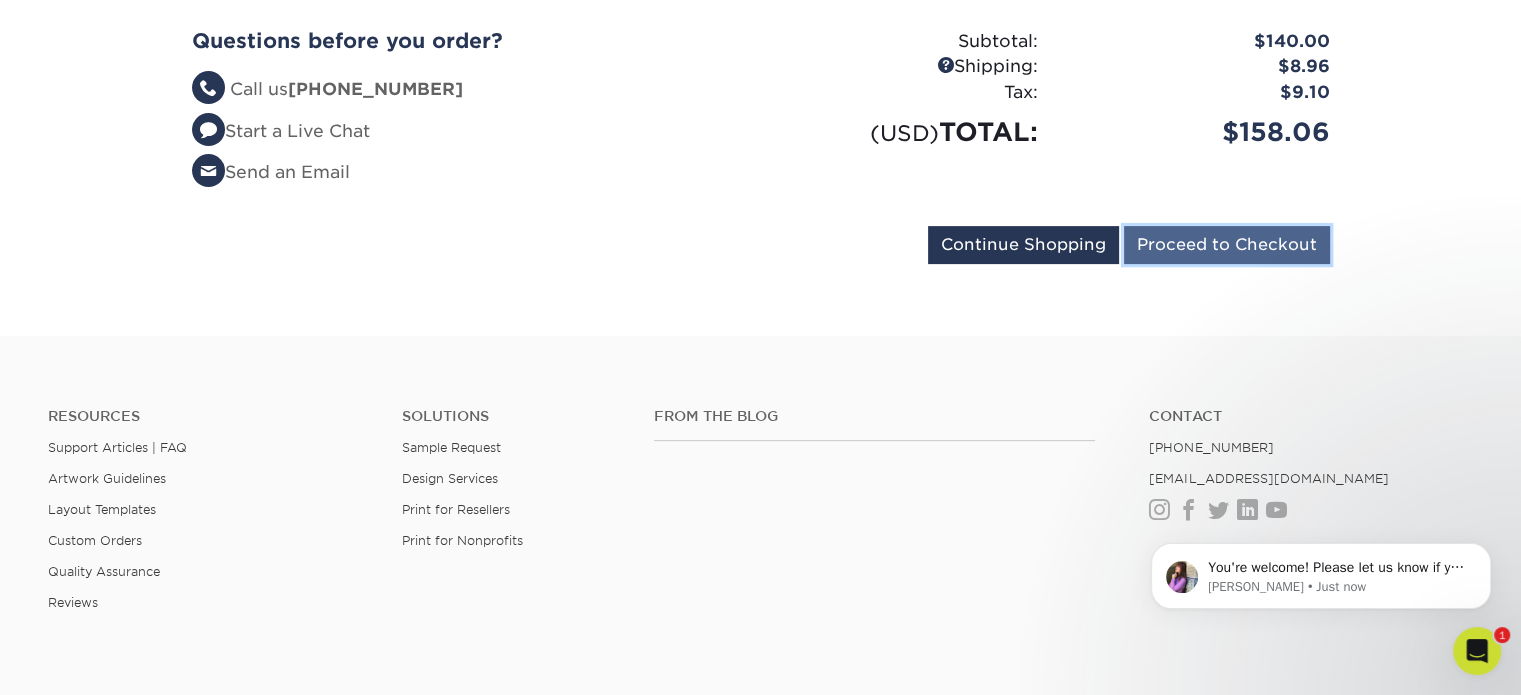 click on "Proceed to Checkout" at bounding box center (1227, 245) 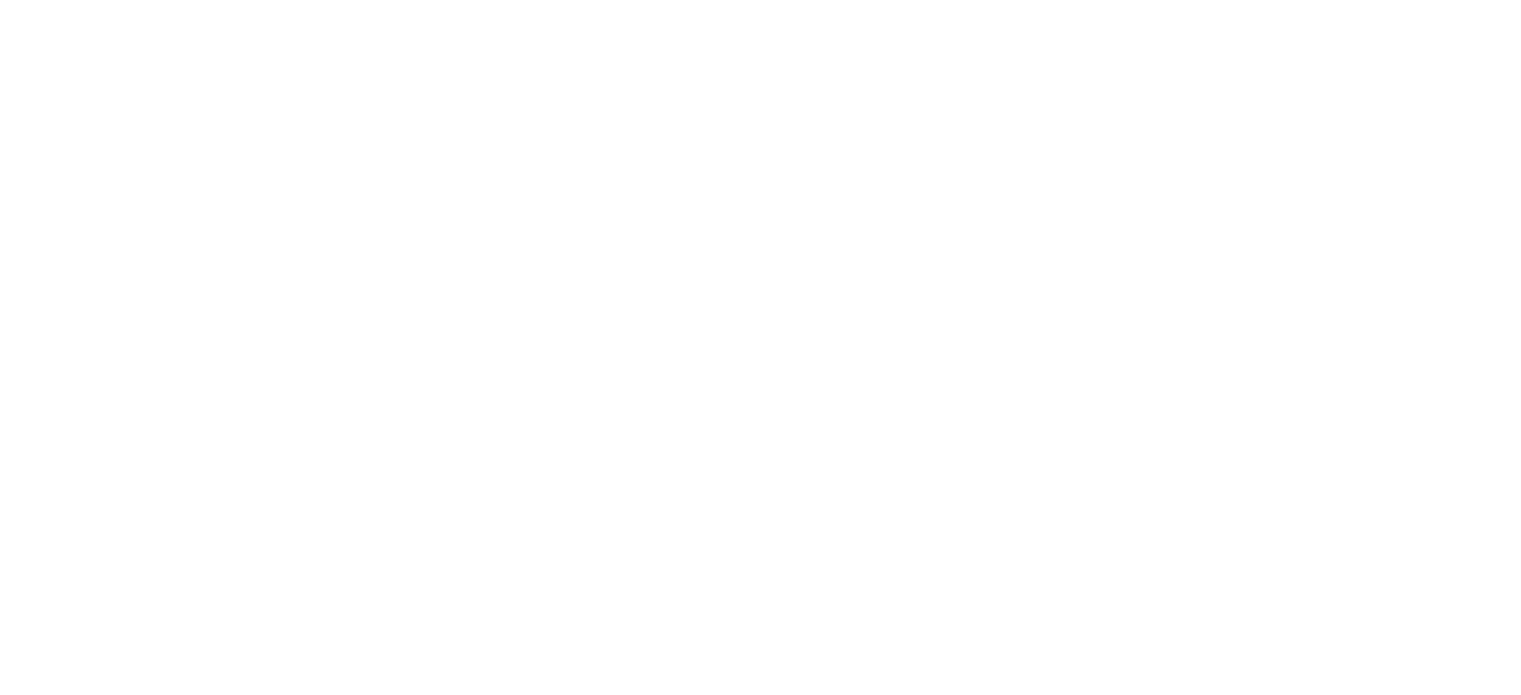 scroll, scrollTop: 0, scrollLeft: 0, axis: both 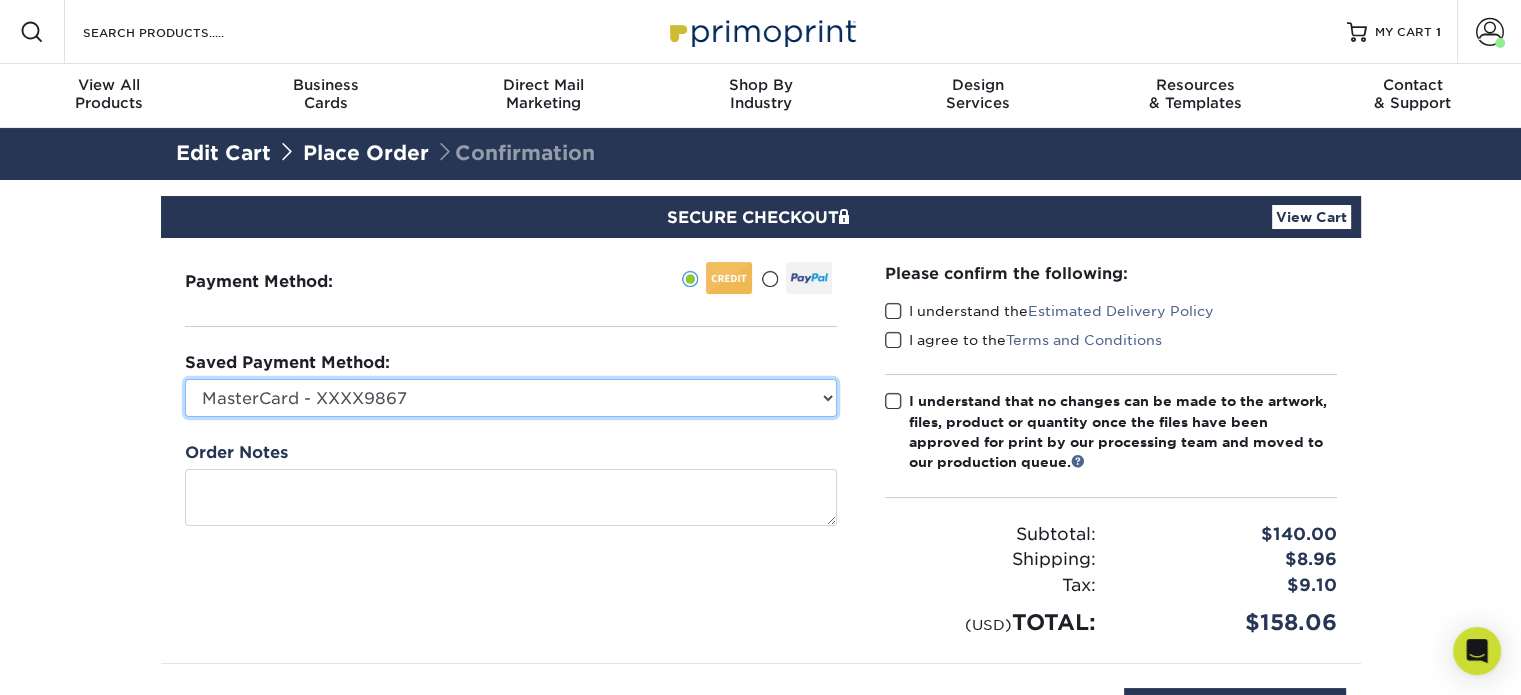 click on "MasterCard - XXXX9867 Visa - XXXX9288 New Credit Card" at bounding box center [511, 398] 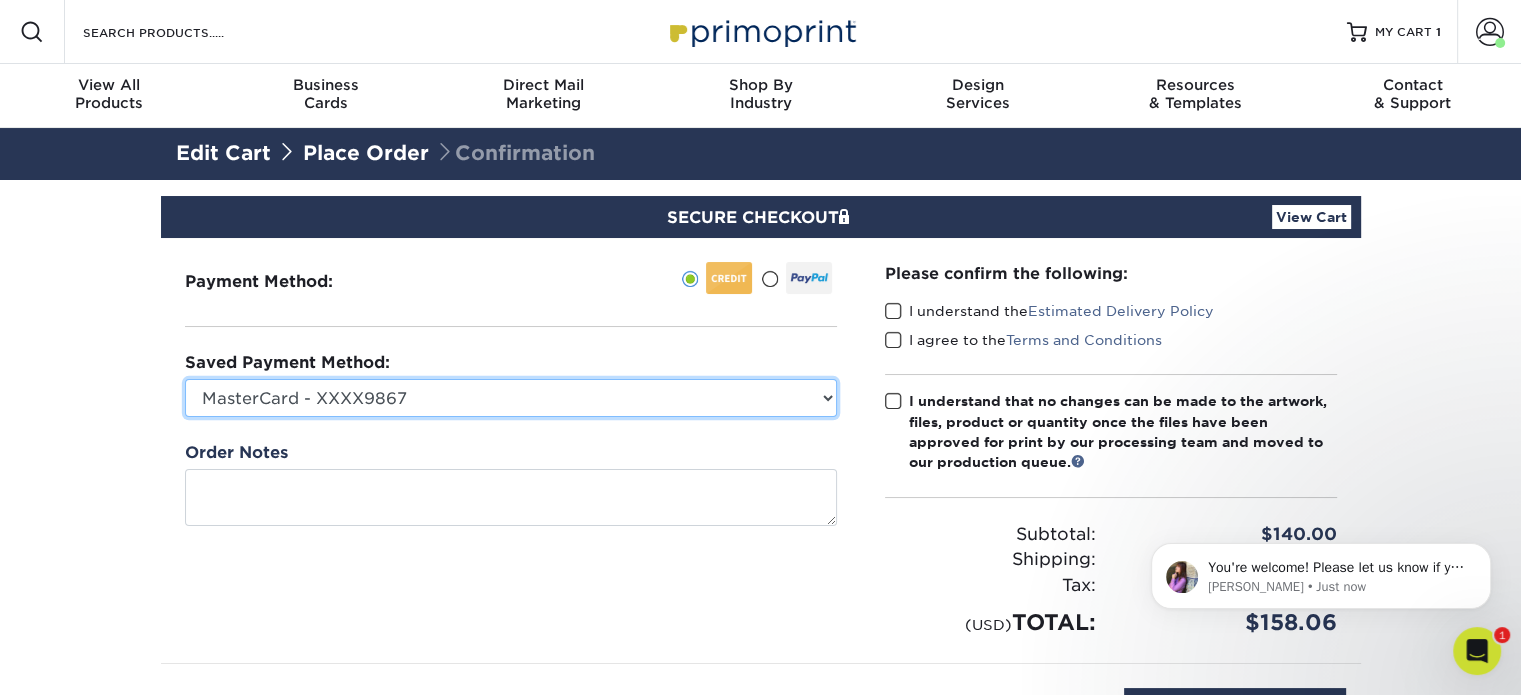 scroll, scrollTop: 0, scrollLeft: 0, axis: both 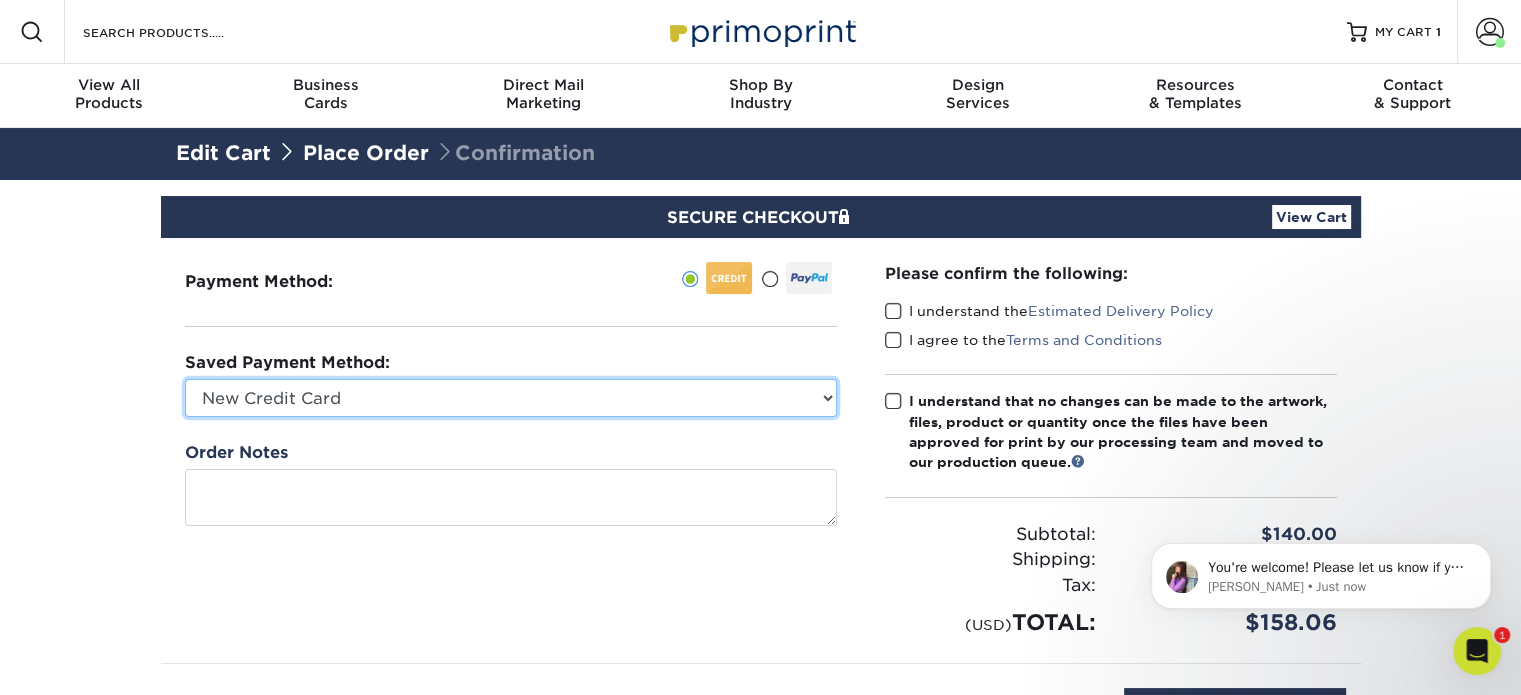 click on "MasterCard - XXXX9867 Visa - XXXX9288 New Credit Card" at bounding box center (511, 398) 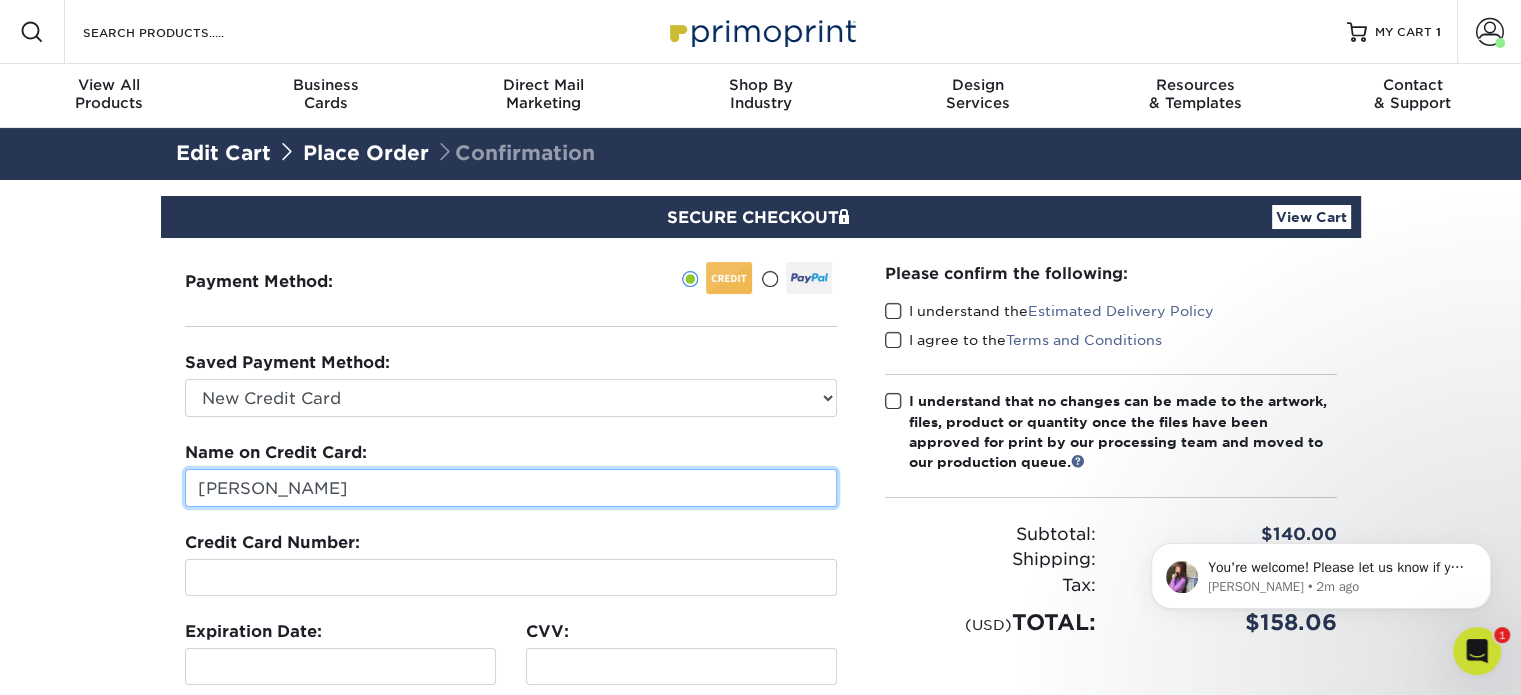 click on "[PERSON_NAME]" at bounding box center (511, 488) 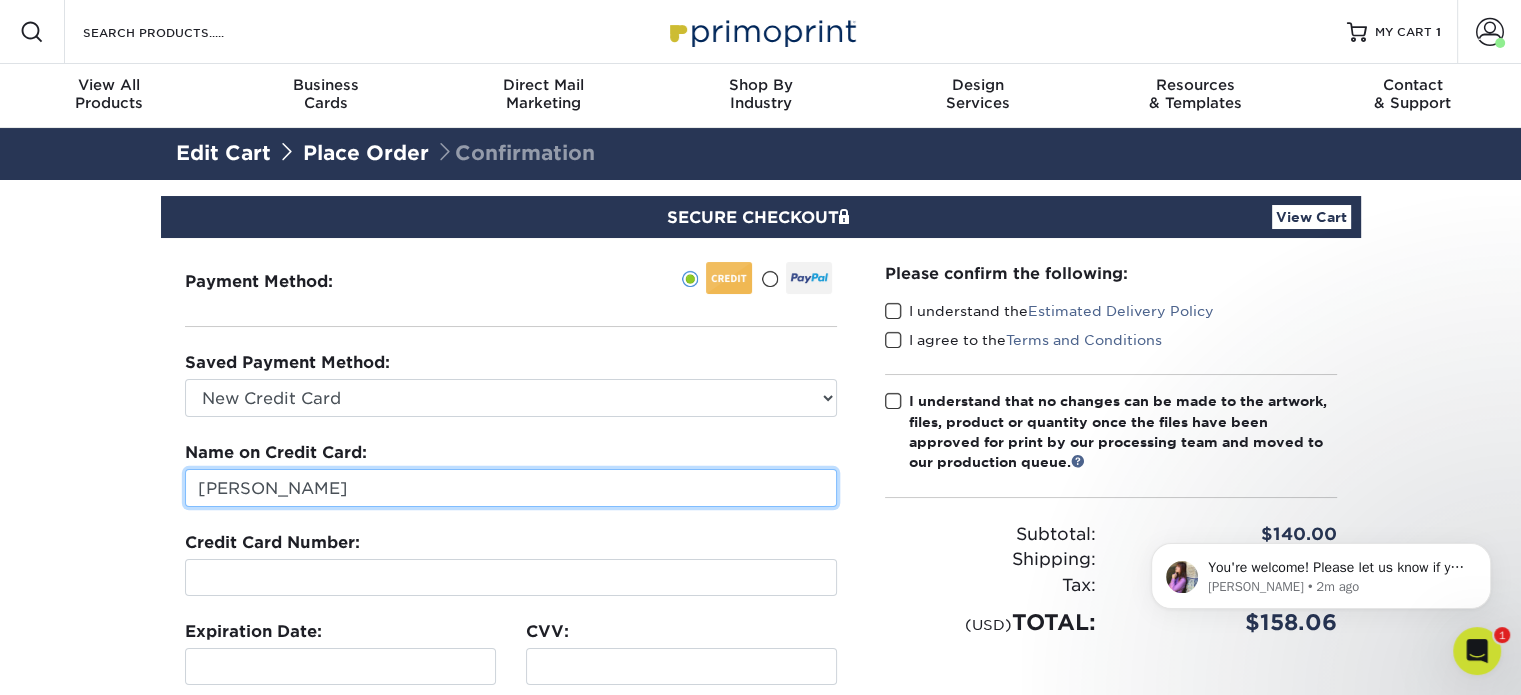 click on "[PERSON_NAME]" at bounding box center (511, 488) 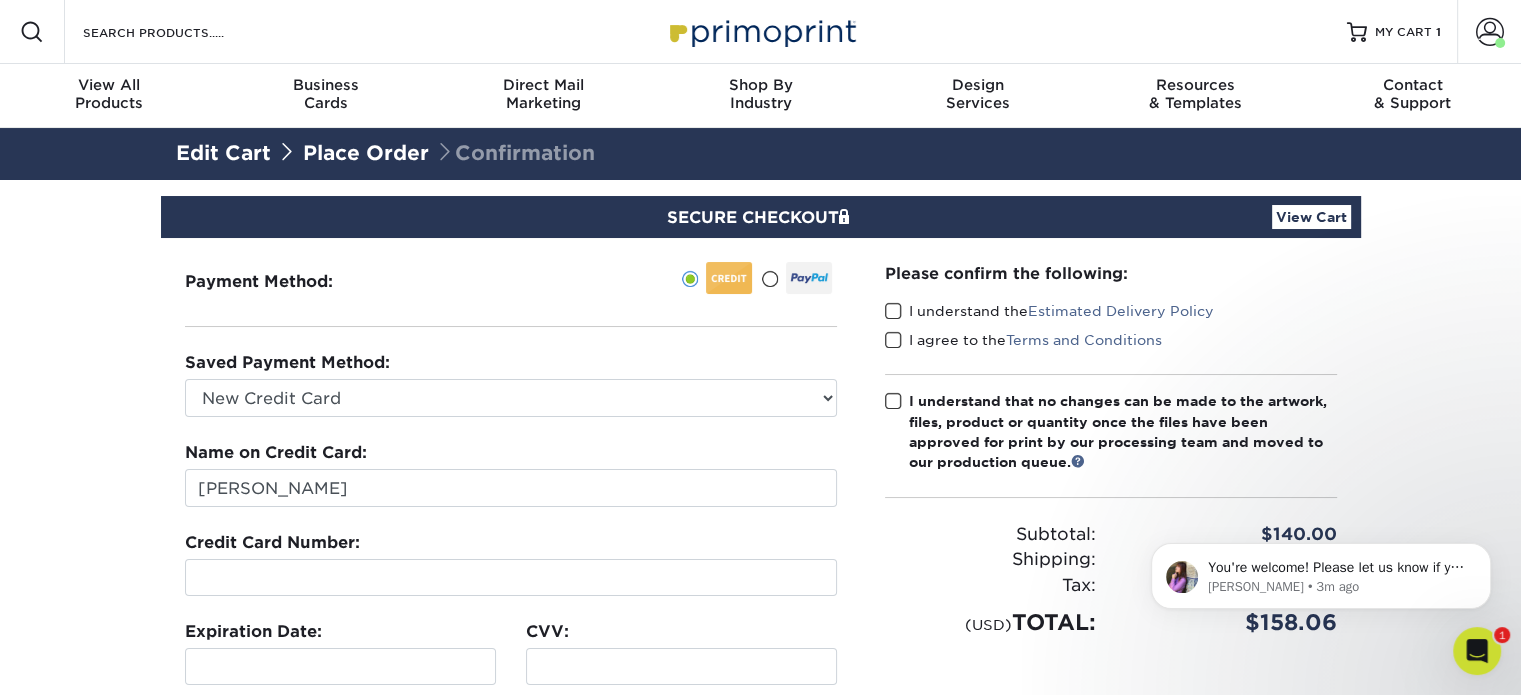 click on "SECURE CHECKOUT
View Cart
Payment Method:
Saved Payment Method:" at bounding box center (760, 621) 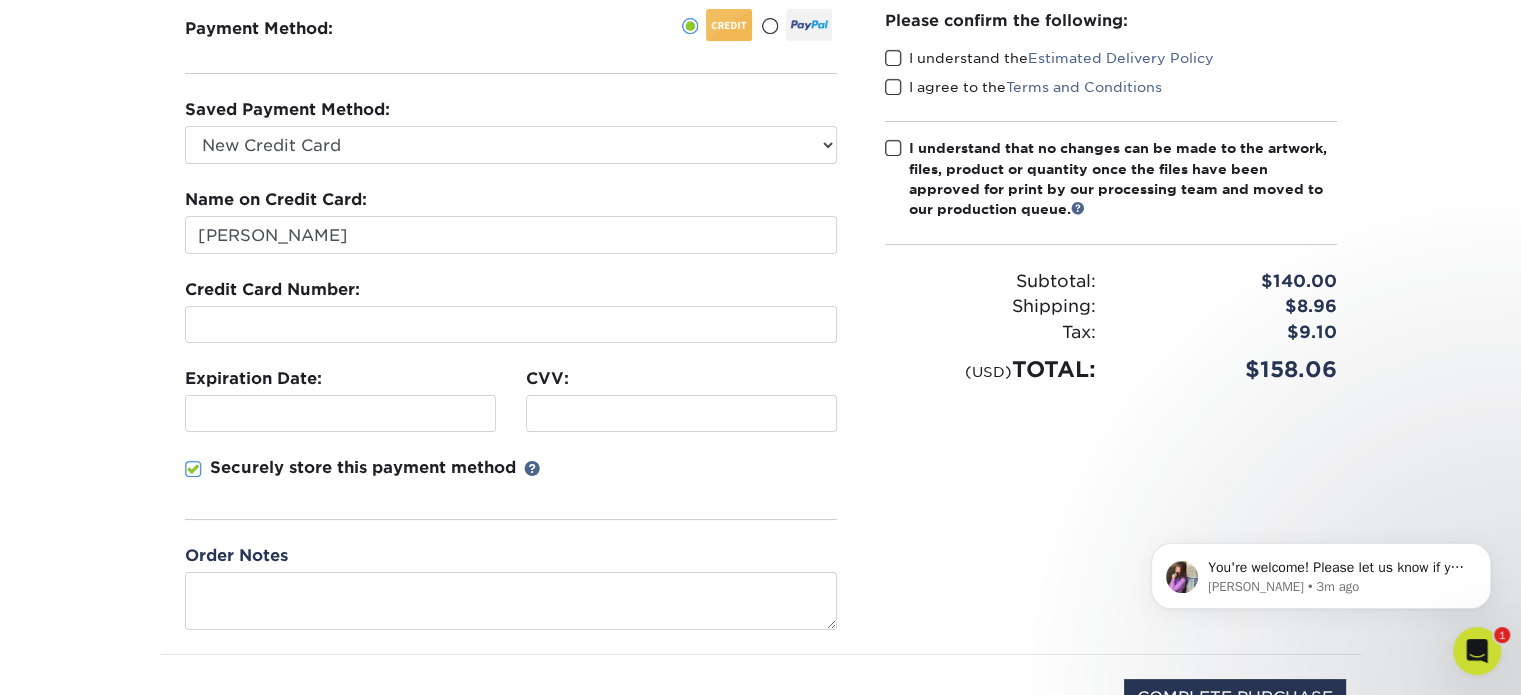 scroll, scrollTop: 300, scrollLeft: 0, axis: vertical 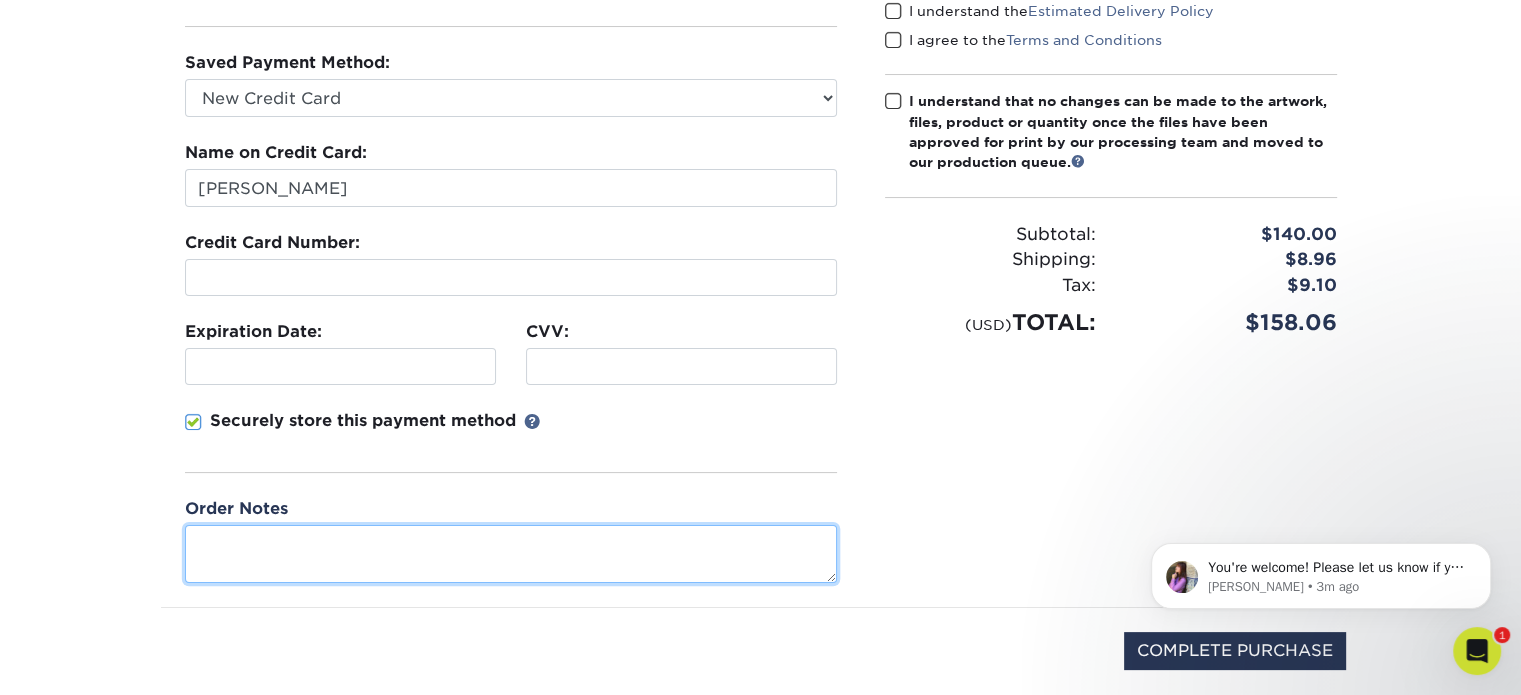 click at bounding box center [511, 553] 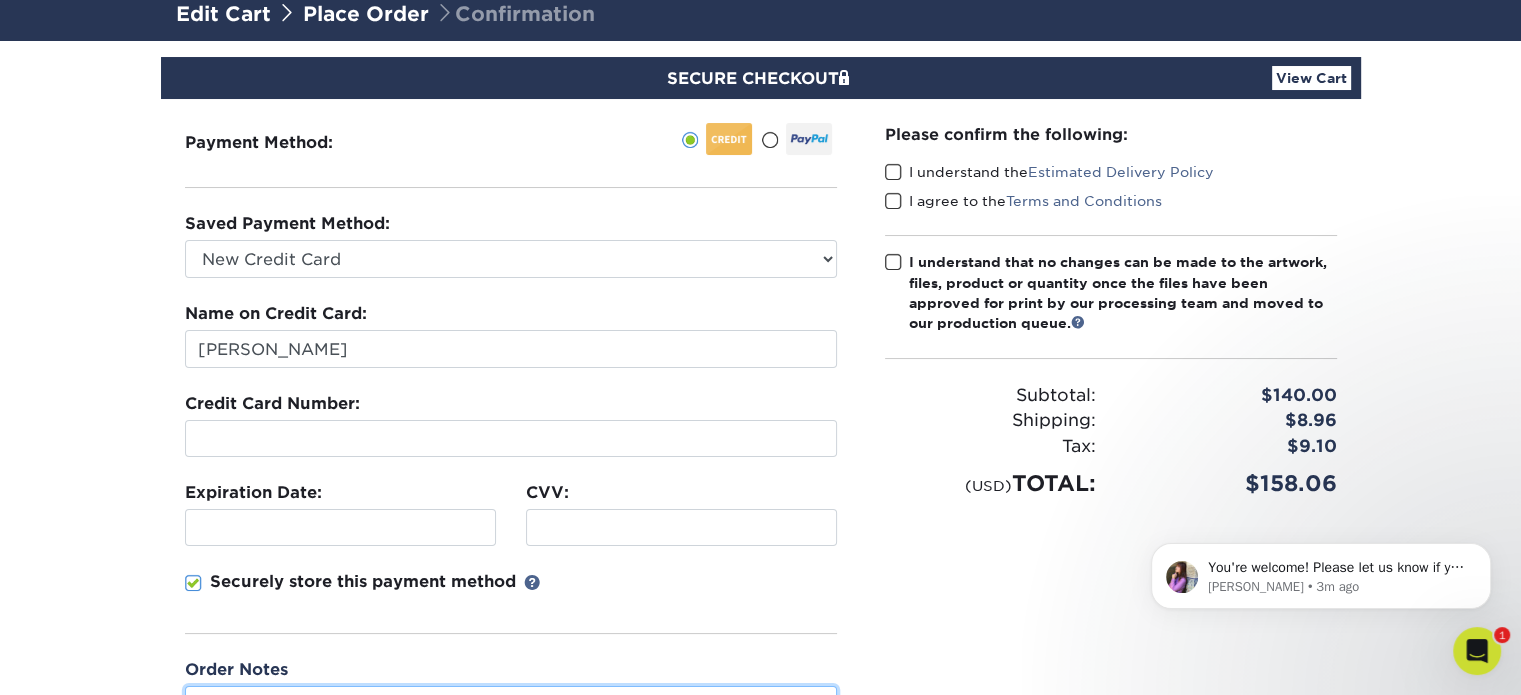 scroll, scrollTop: 100, scrollLeft: 0, axis: vertical 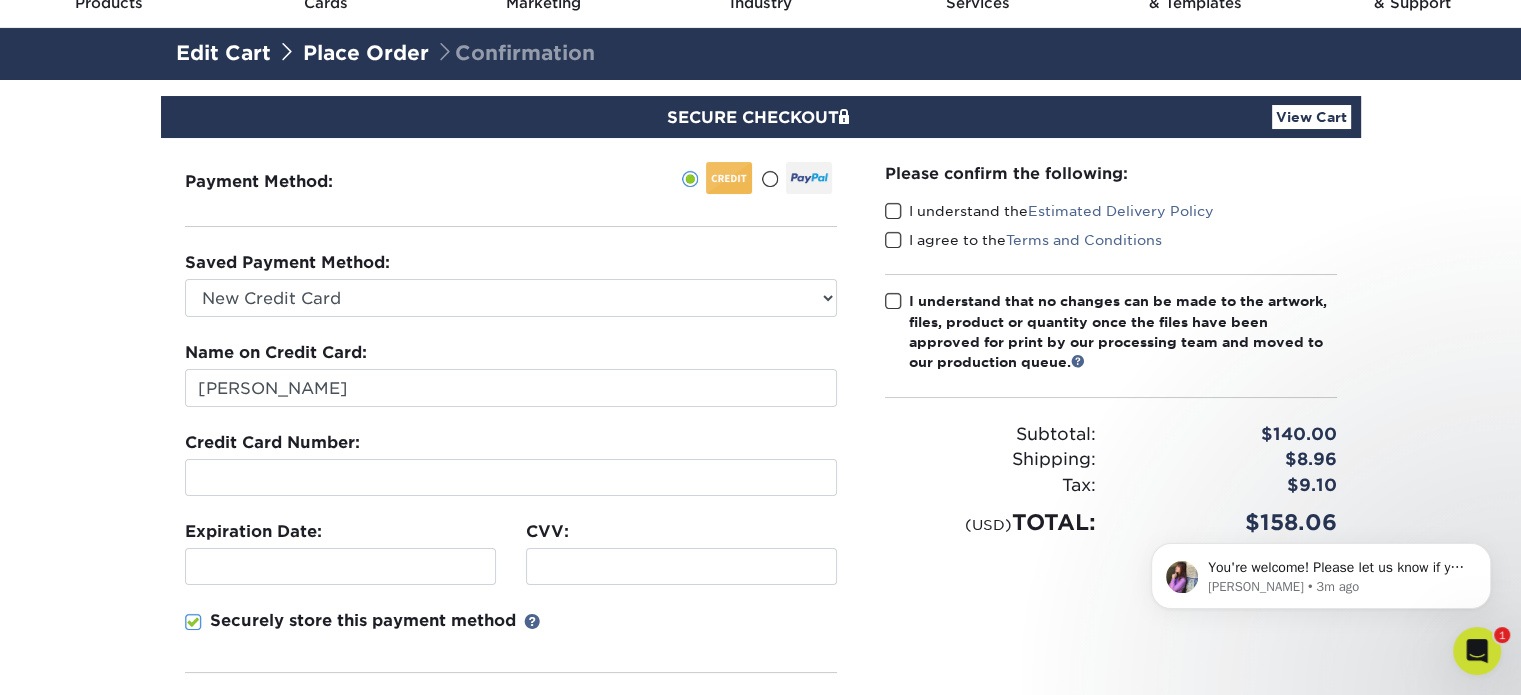 type on "Please change Ship To name from Ryan Dolce to Tayla Thomas" 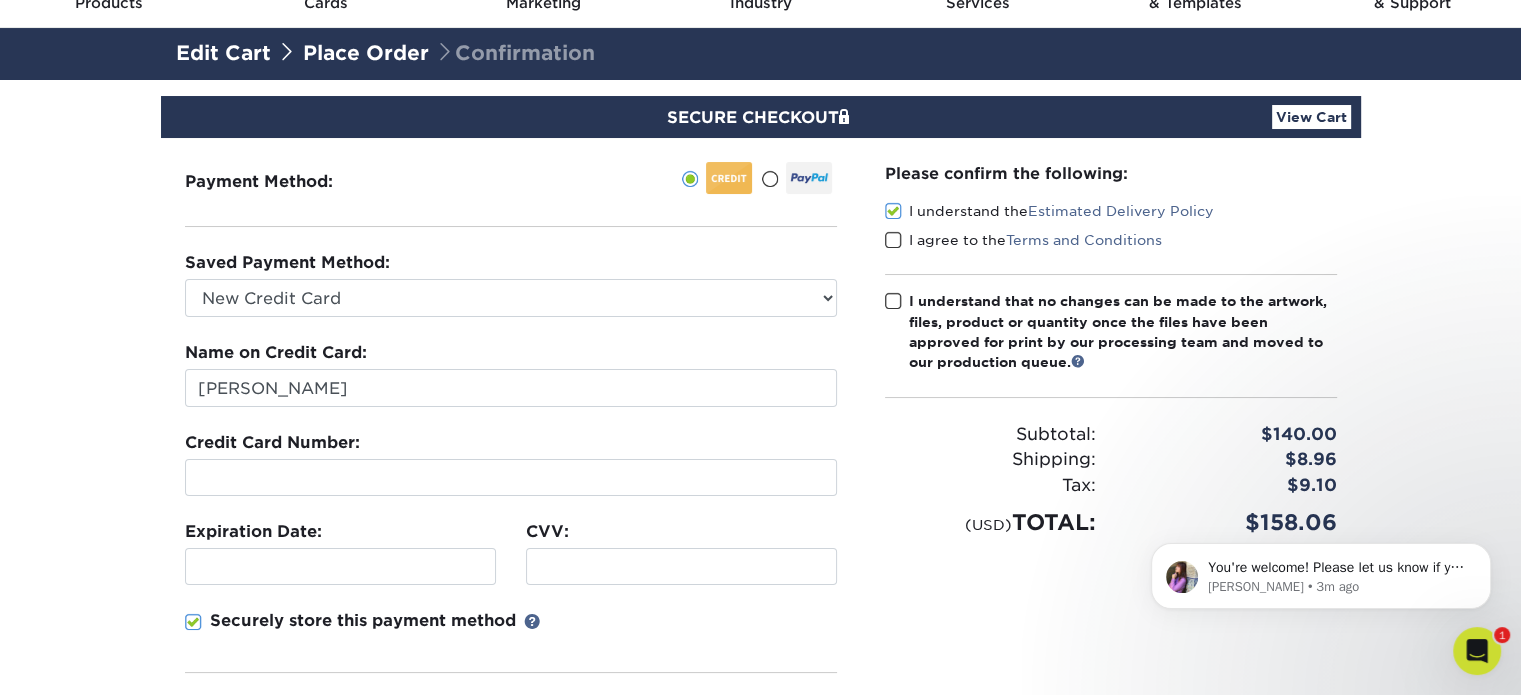 click at bounding box center (893, 240) 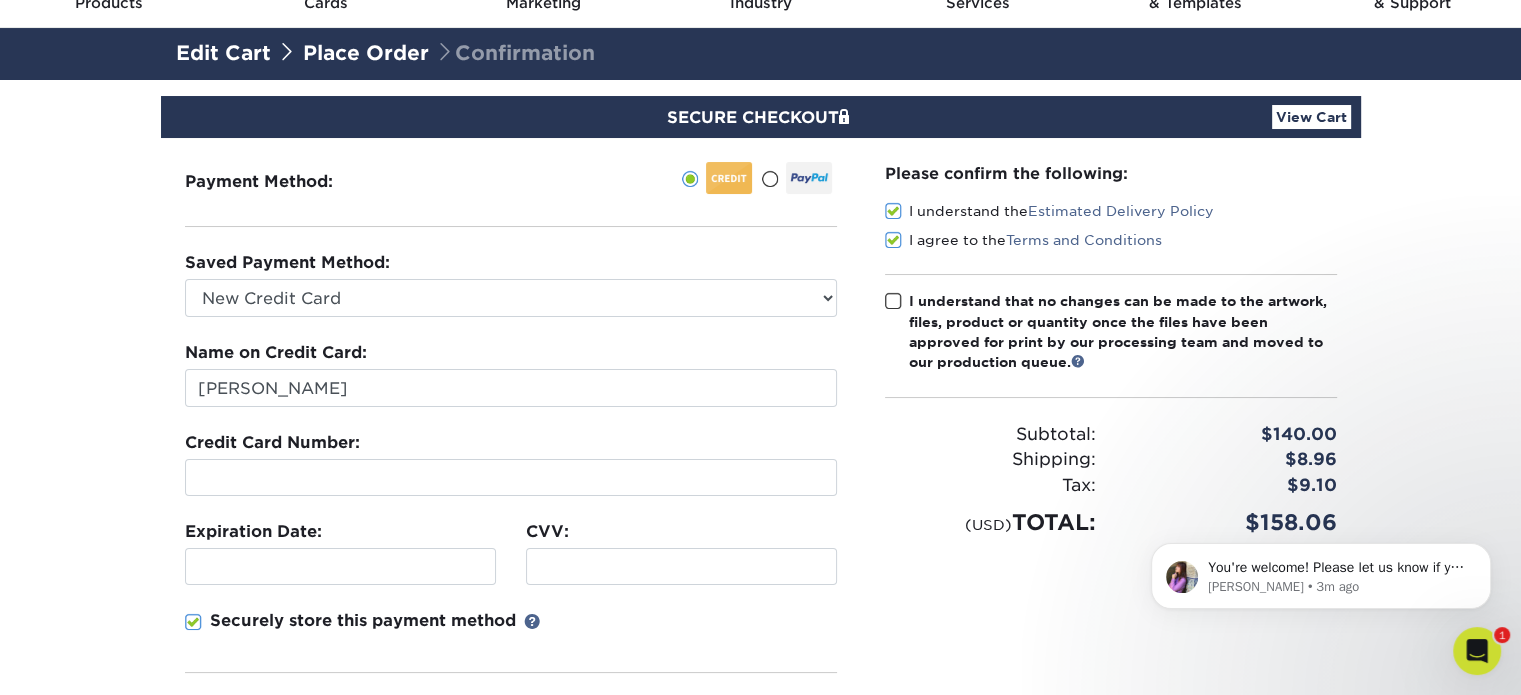 click at bounding box center [893, 301] 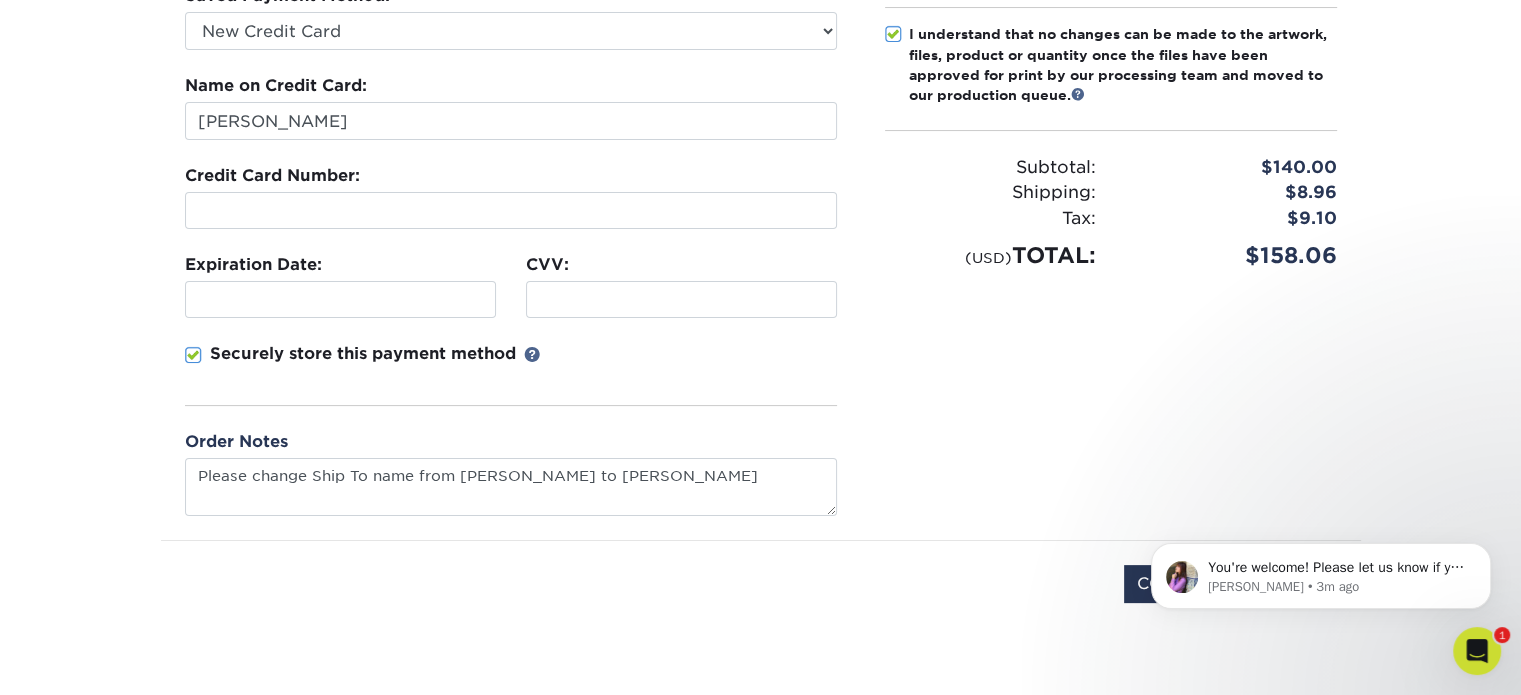 scroll, scrollTop: 500, scrollLeft: 0, axis: vertical 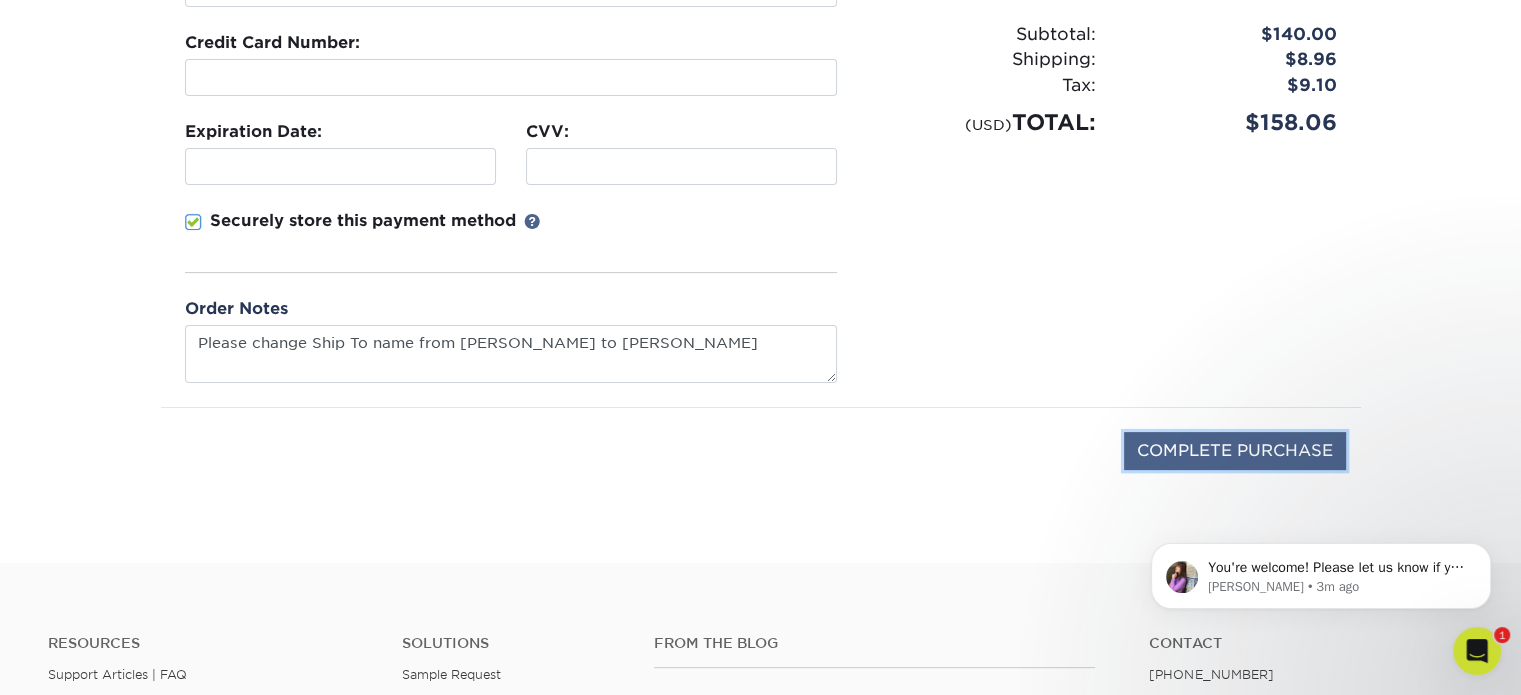 click on "COMPLETE PURCHASE" at bounding box center [1235, 451] 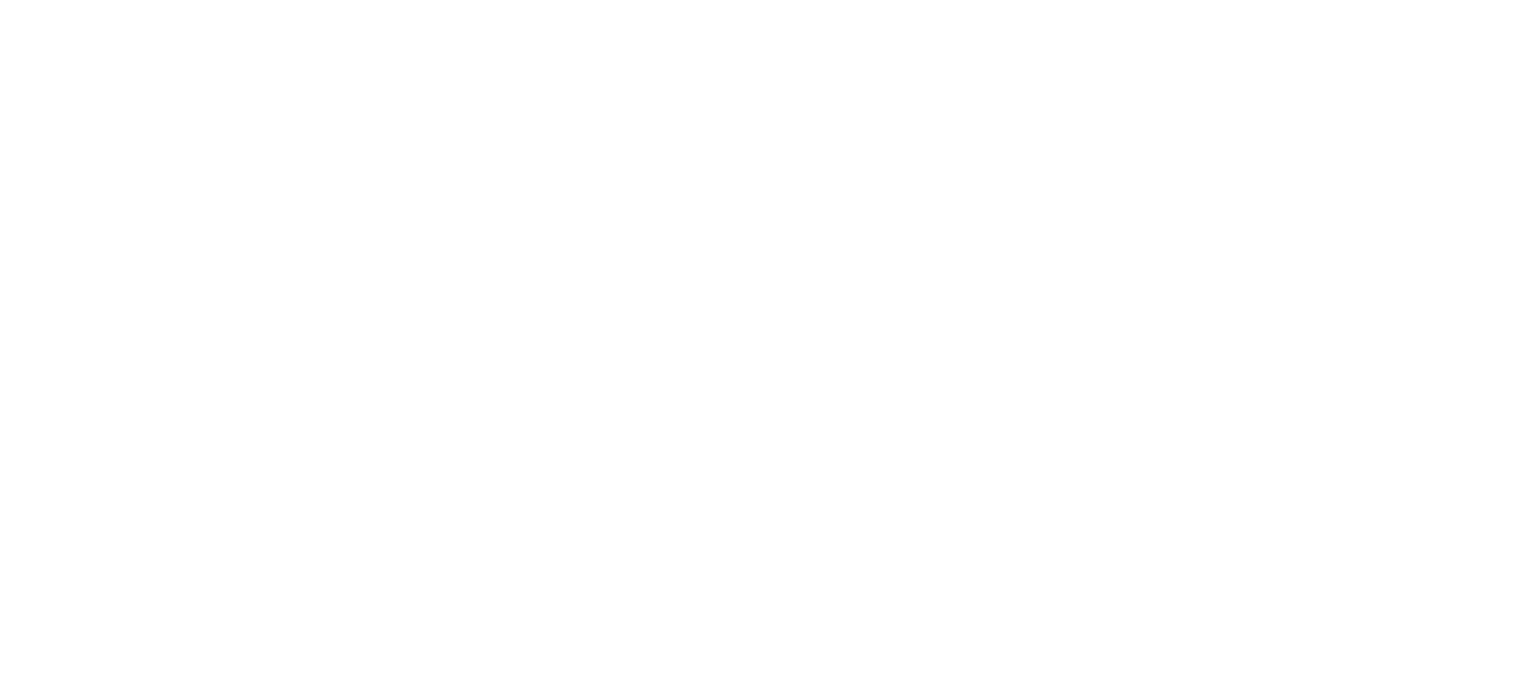 scroll, scrollTop: 0, scrollLeft: 0, axis: both 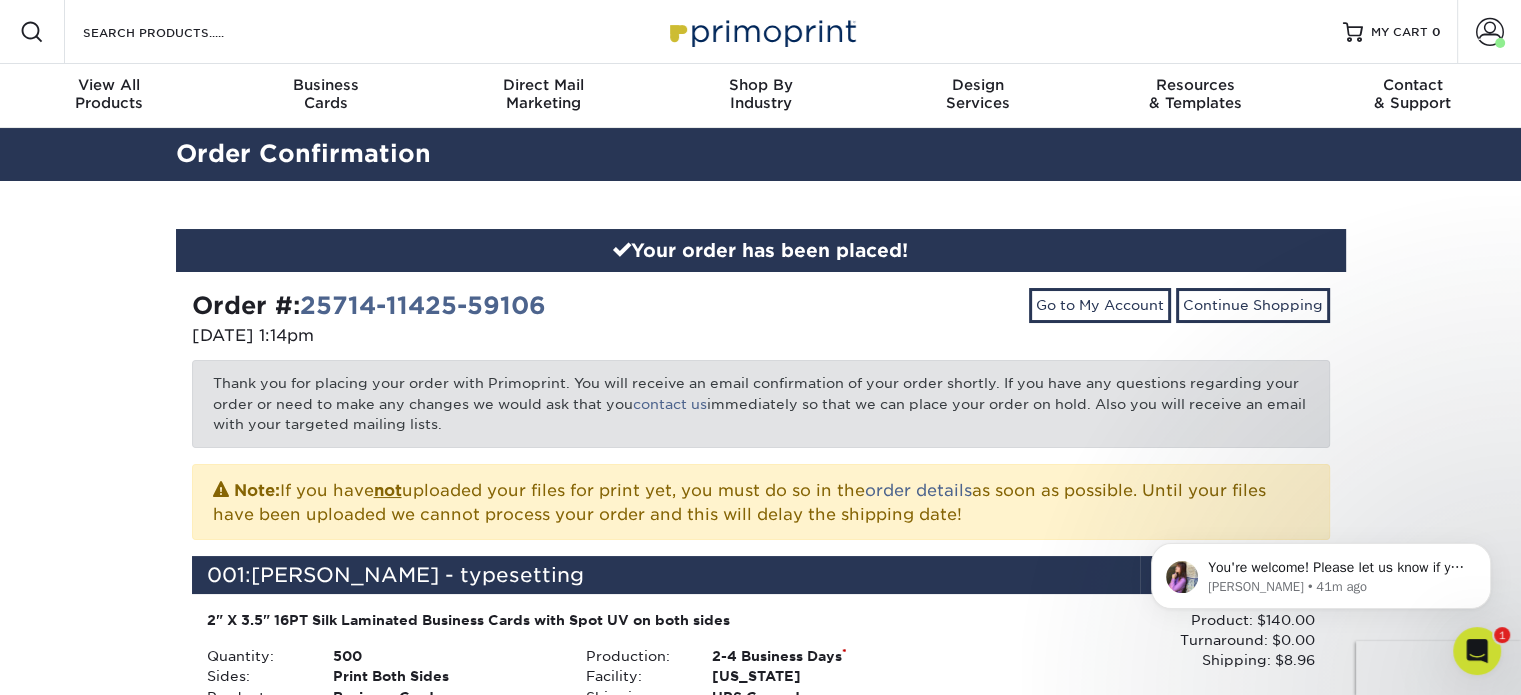 click on "Your order has been placed!
Order #:  25714-11425-59106
07/14/2025 1:14pm
Go to My Account
Continue Shopping
Thank you for placing your order with Primoprint. You will receive an email confirmation of your order shortly. If you have any questions regarding your order or need to make any changes we would ask that you  contact us  immediately so that we can place your order on hold. Also you will receive an email with your targeted mailing lists.
Note:  If you have" at bounding box center (760, 710) 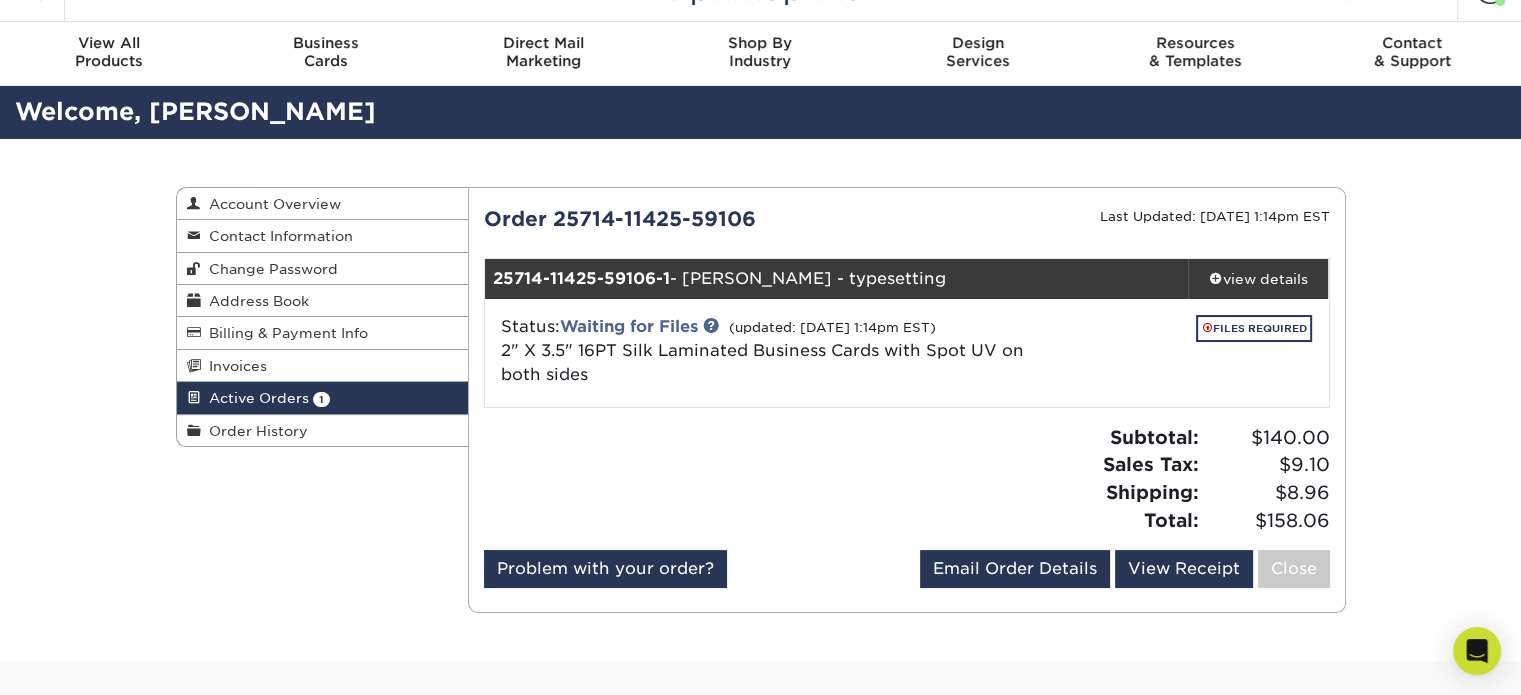 scroll, scrollTop: 0, scrollLeft: 0, axis: both 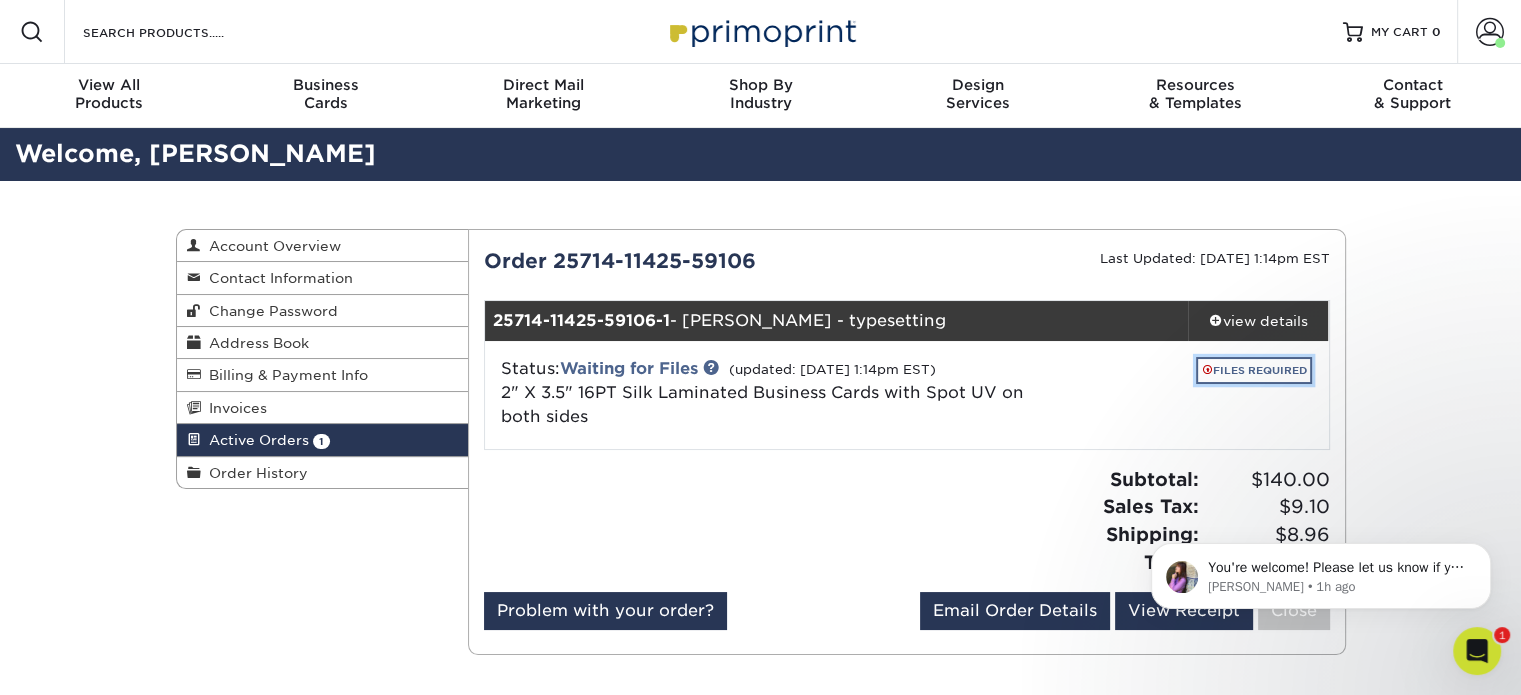 click on "FILES REQUIRED" at bounding box center [1254, 370] 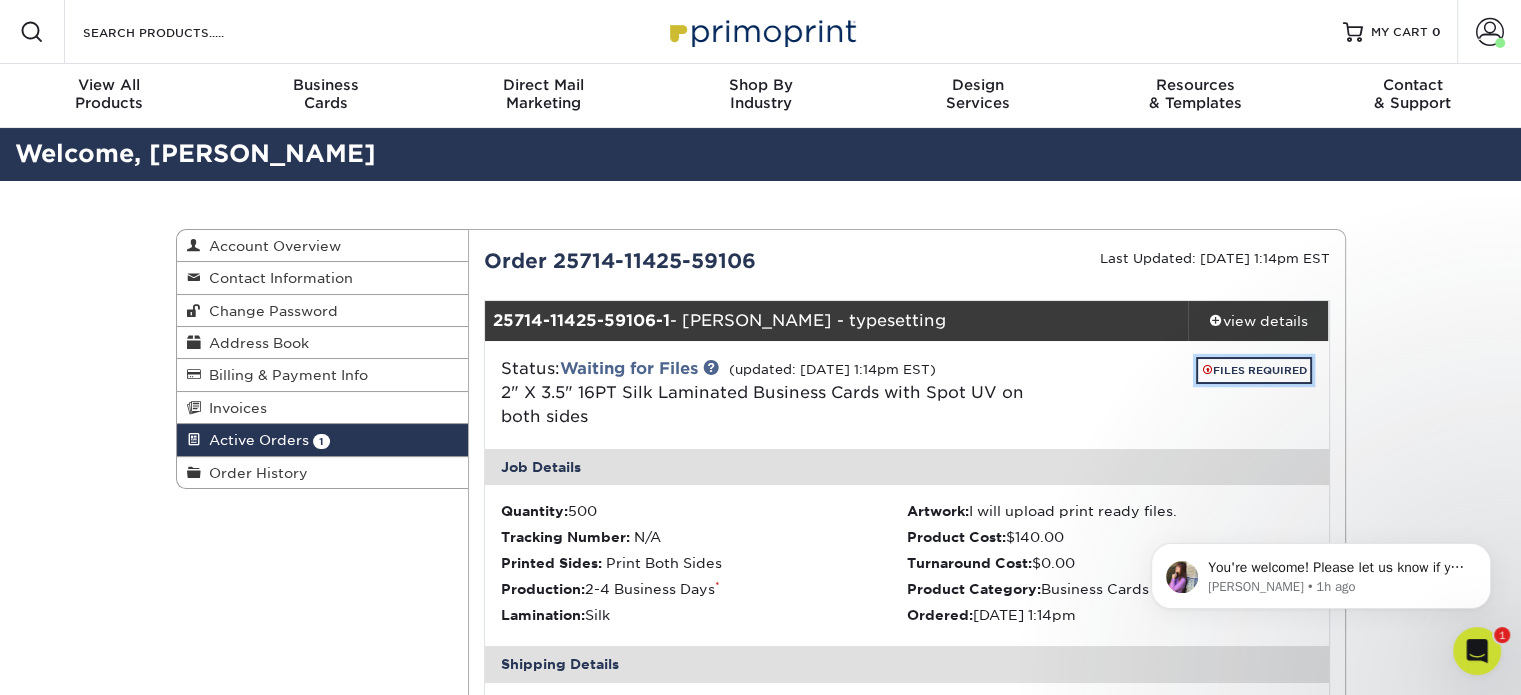 scroll, scrollTop: 0, scrollLeft: 0, axis: both 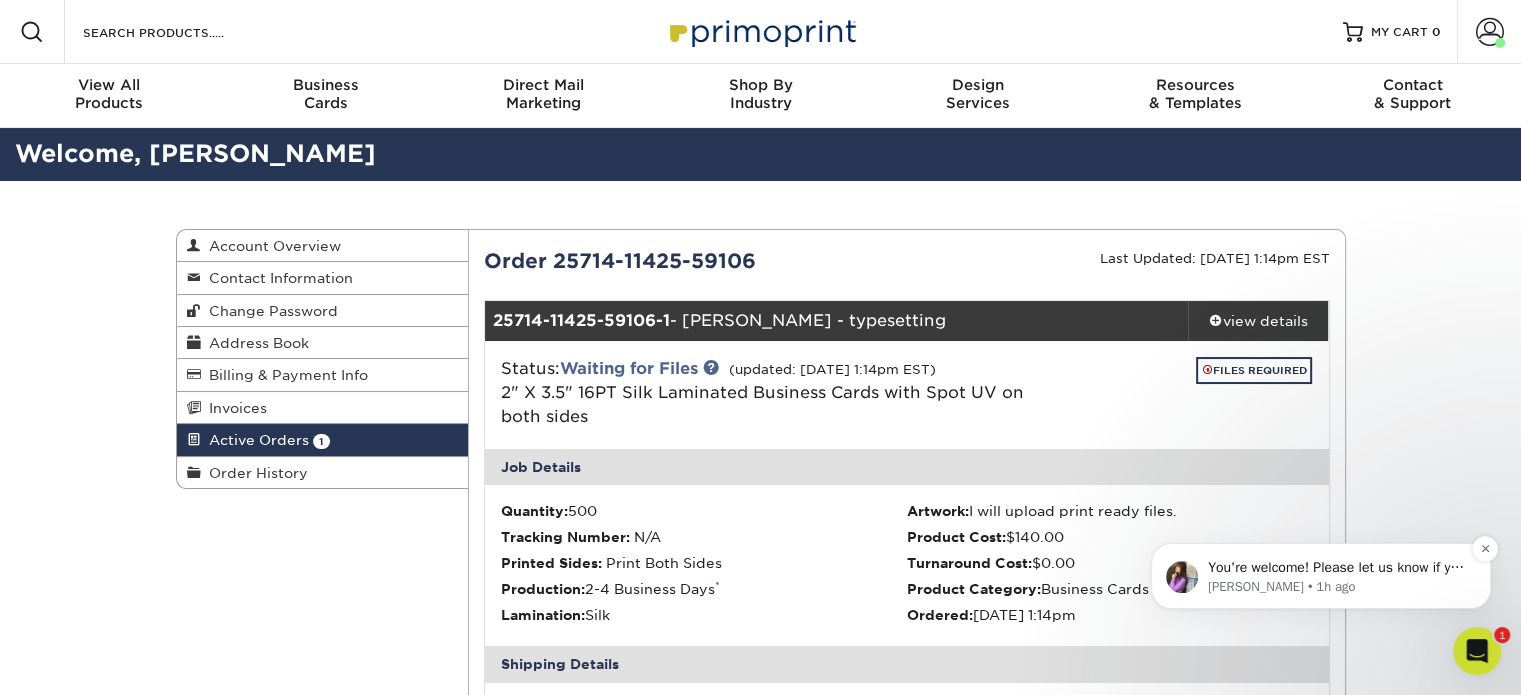 click on "You're welcome! Please let us know if you have any questions, and we are happy to help" at bounding box center [1337, 568] 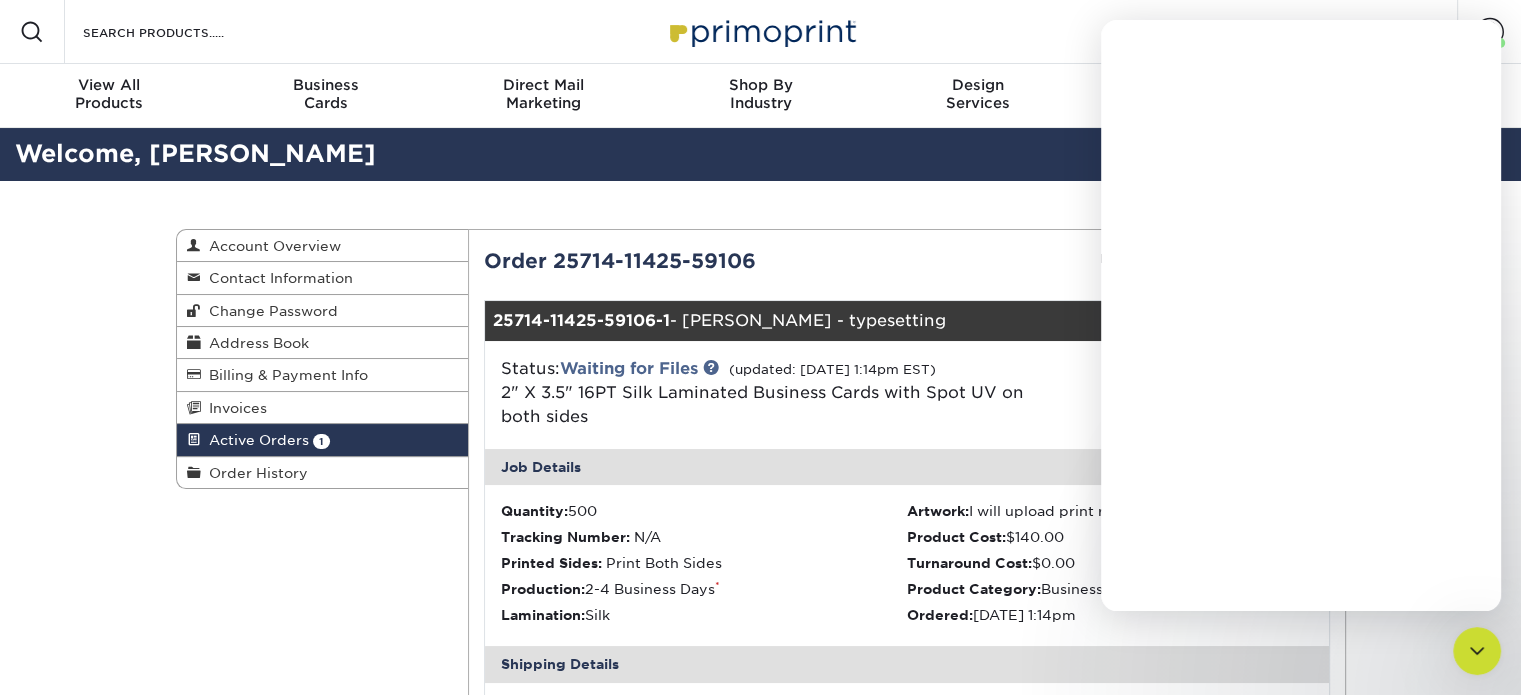 scroll, scrollTop: 0, scrollLeft: 0, axis: both 